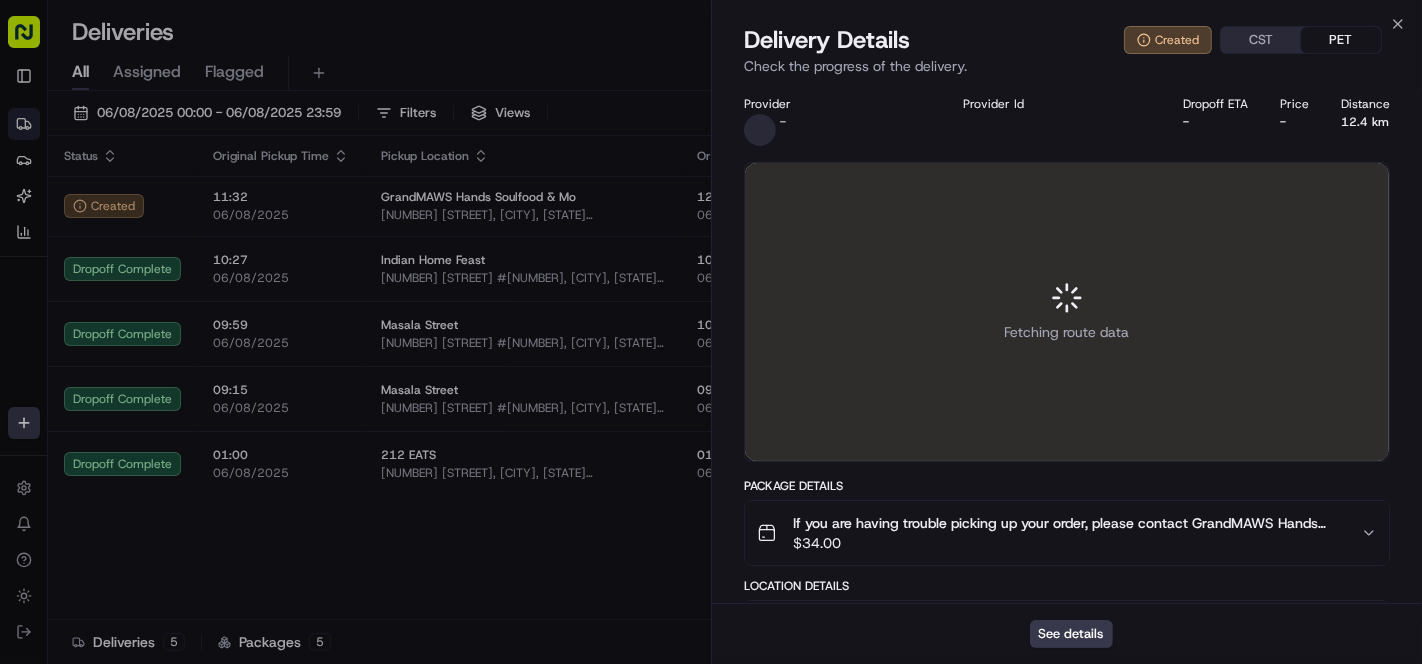 scroll, scrollTop: 0, scrollLeft: 0, axis: both 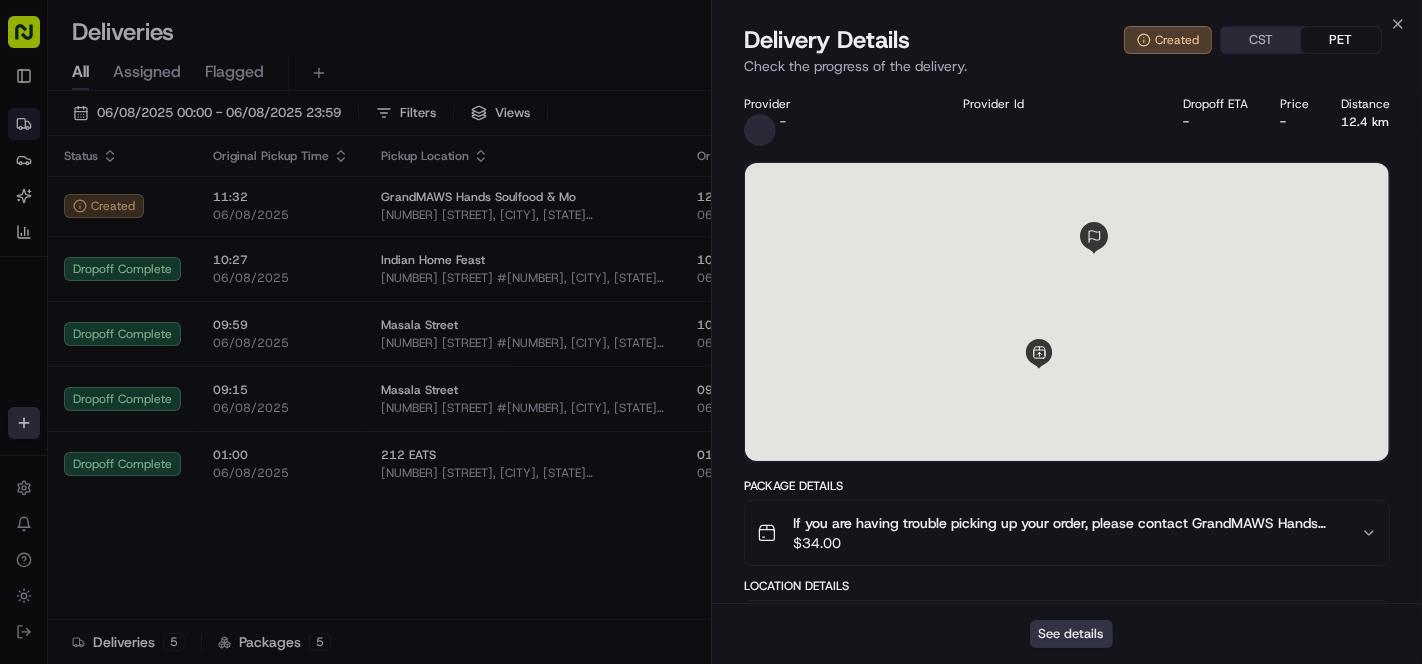 click on "See details" at bounding box center (1071, 634) 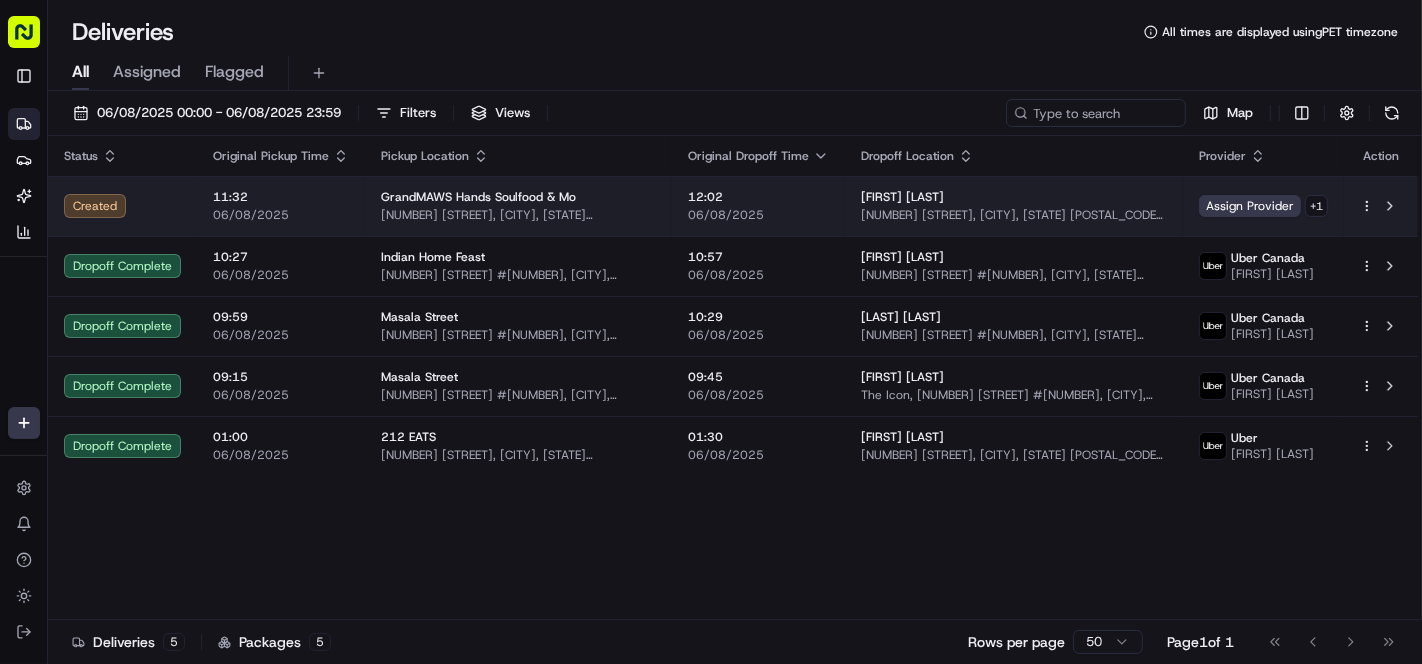 click on "[NUMBER] [STREET], [CITY], [STATE] [POSTAL_CODE], [COUNTRY]" at bounding box center [518, 215] 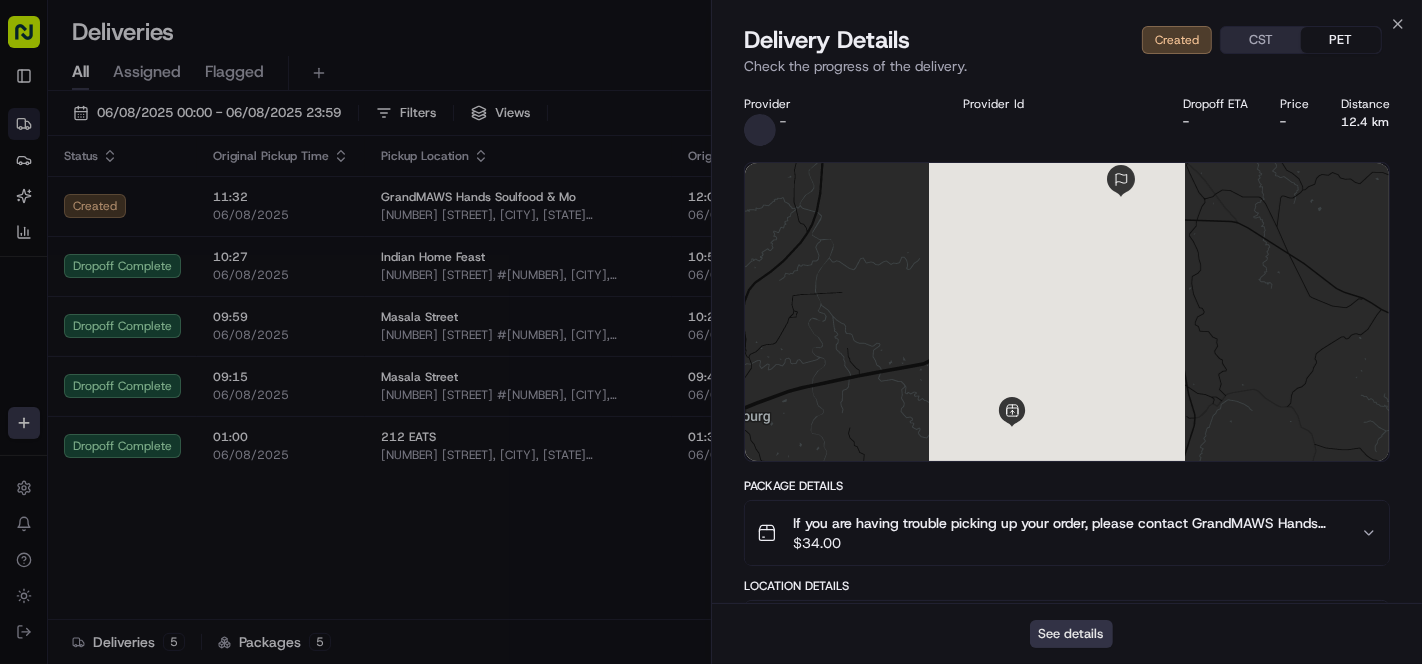 click on "See details" at bounding box center (1071, 634) 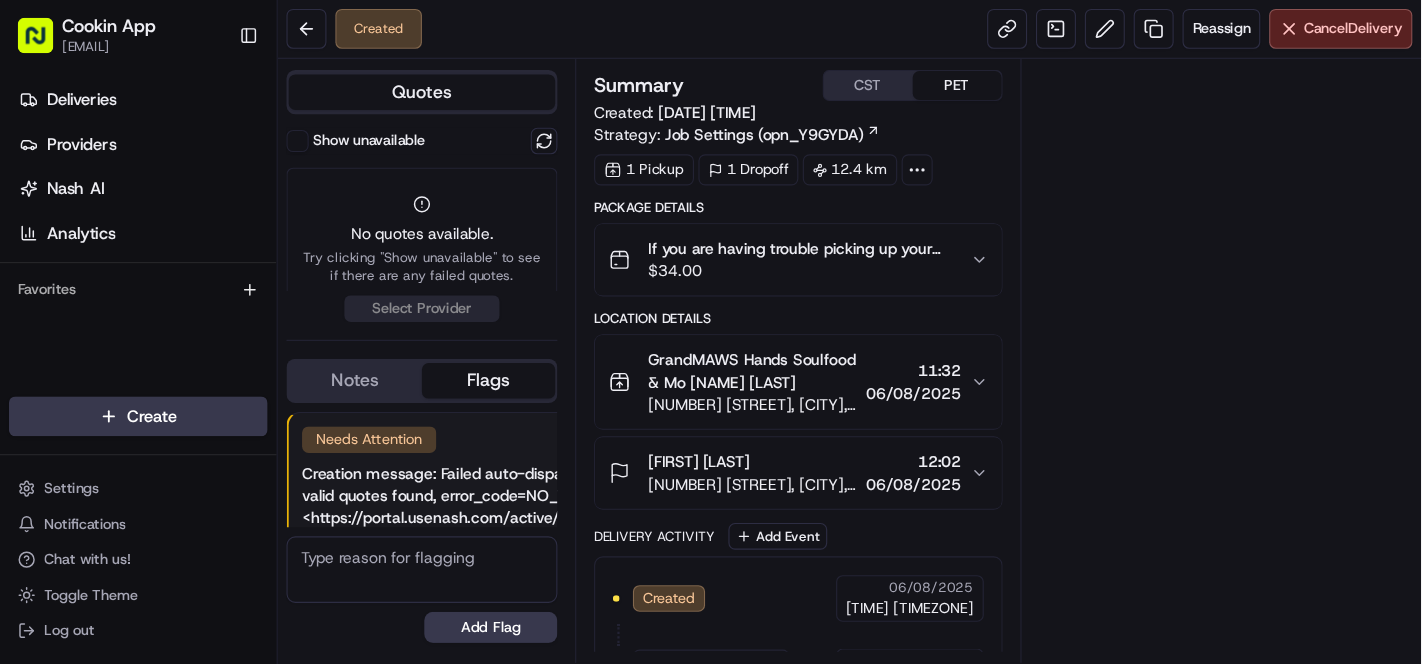scroll, scrollTop: 0, scrollLeft: 0, axis: both 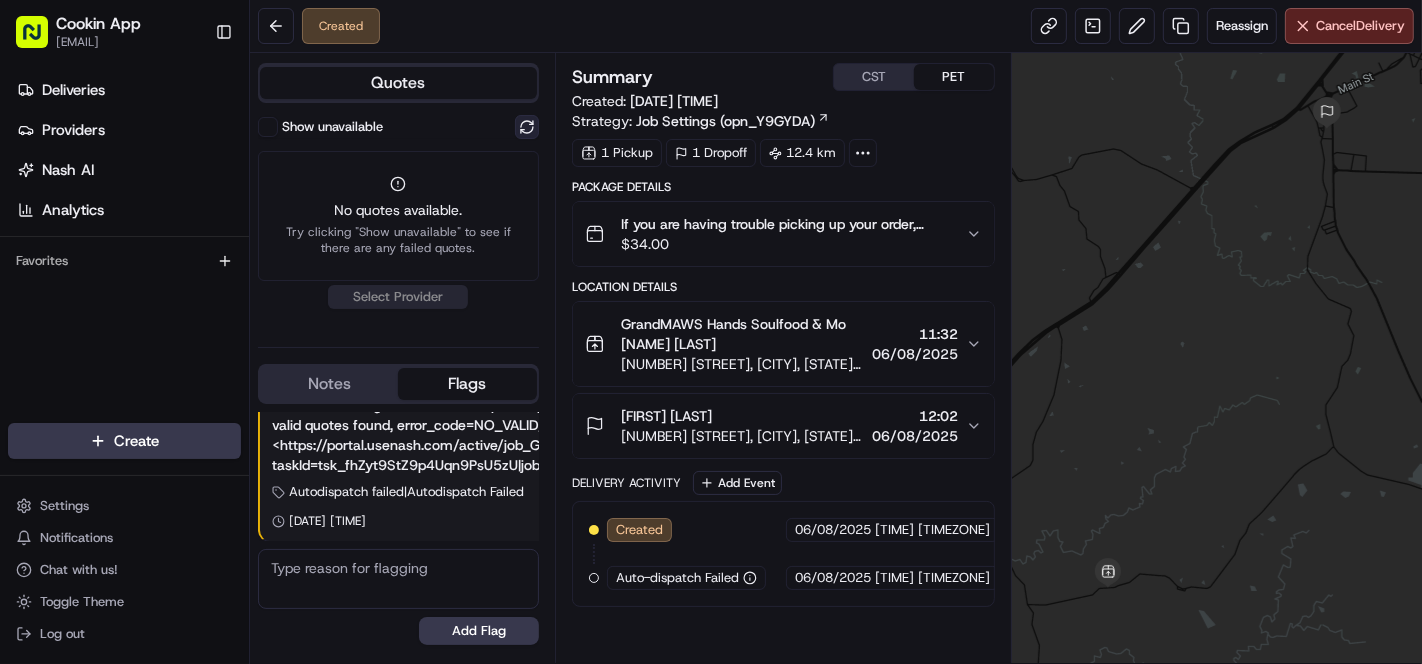 click at bounding box center (527, 127) 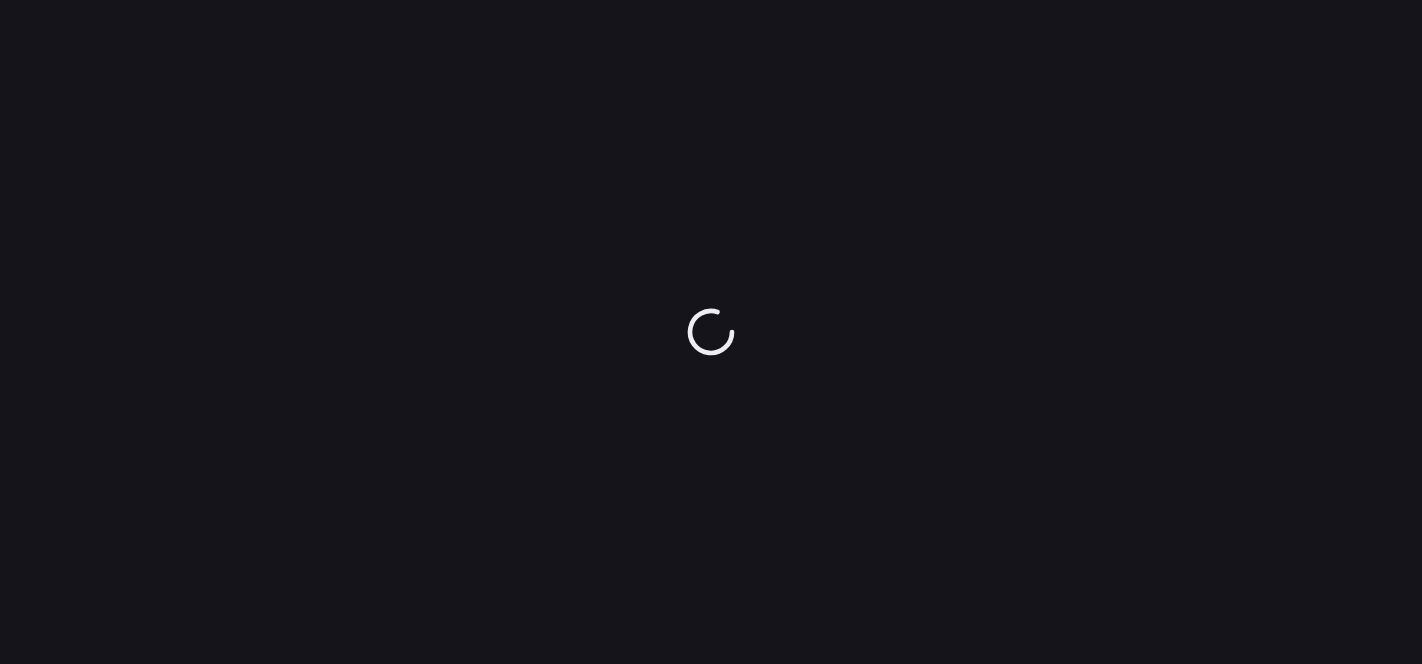 scroll, scrollTop: 0, scrollLeft: 0, axis: both 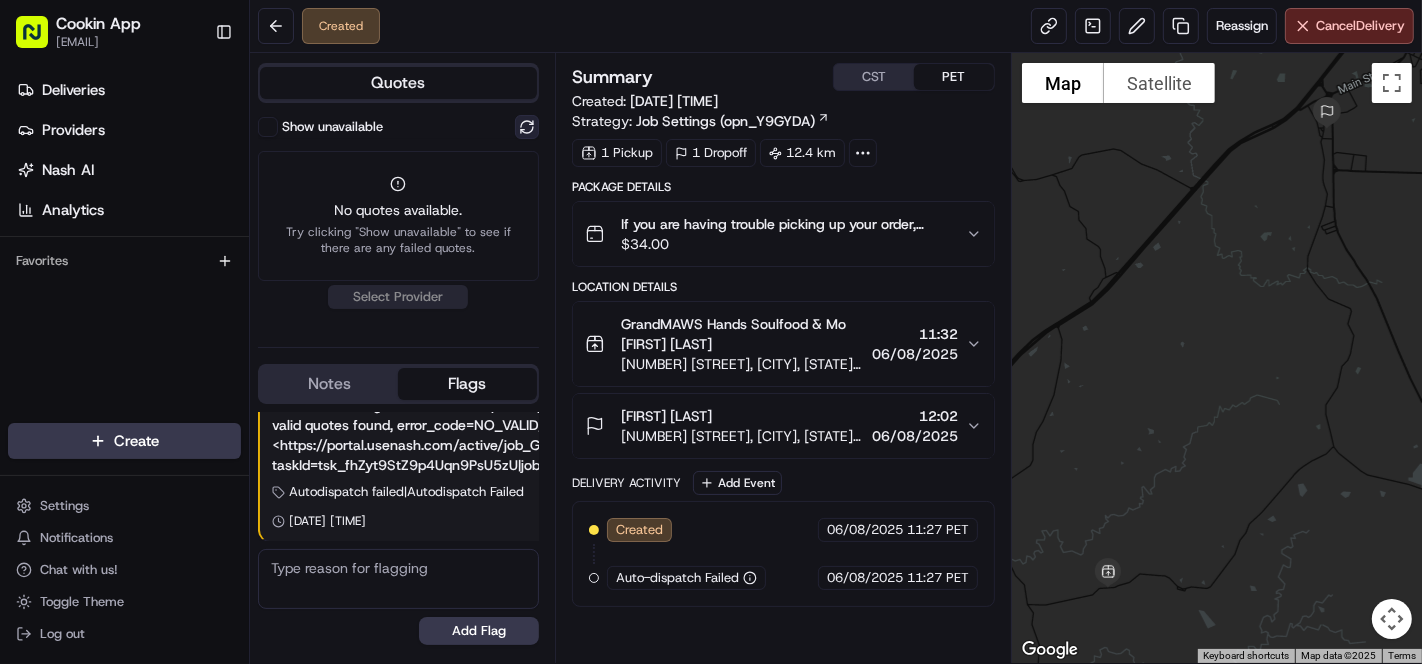 click at bounding box center (527, 127) 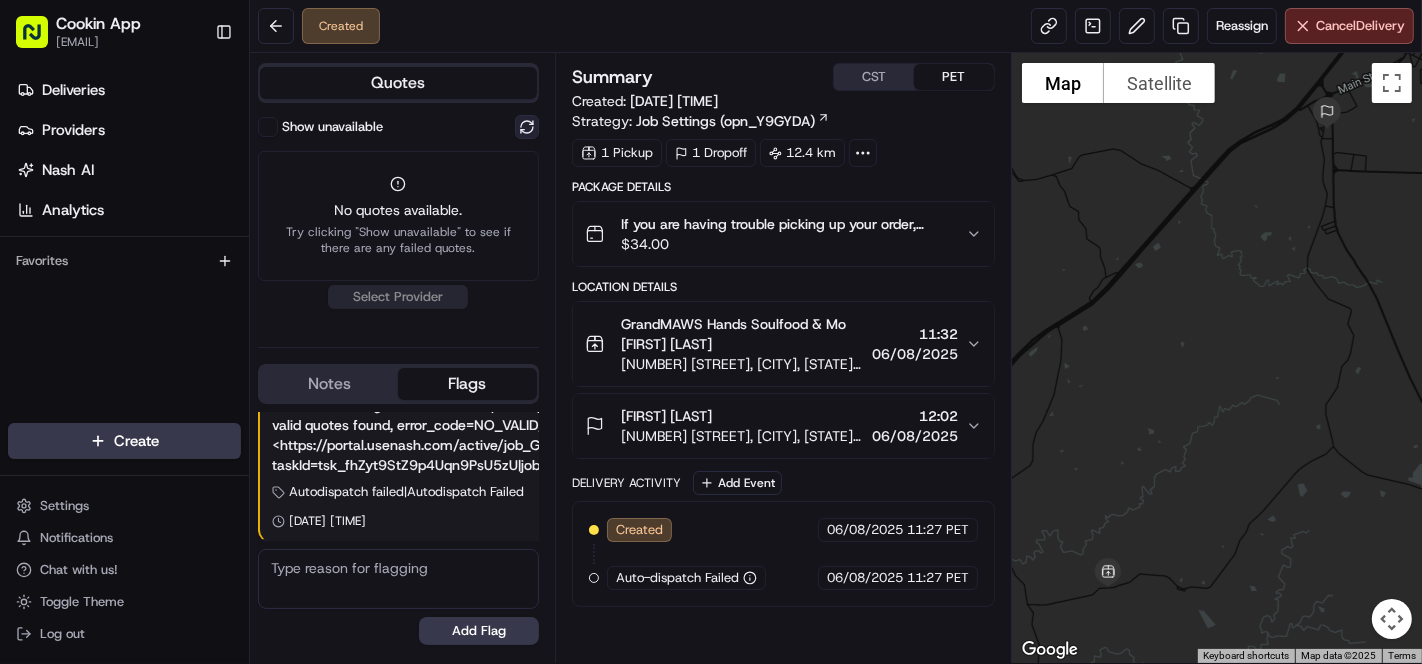 scroll, scrollTop: 0, scrollLeft: 0, axis: both 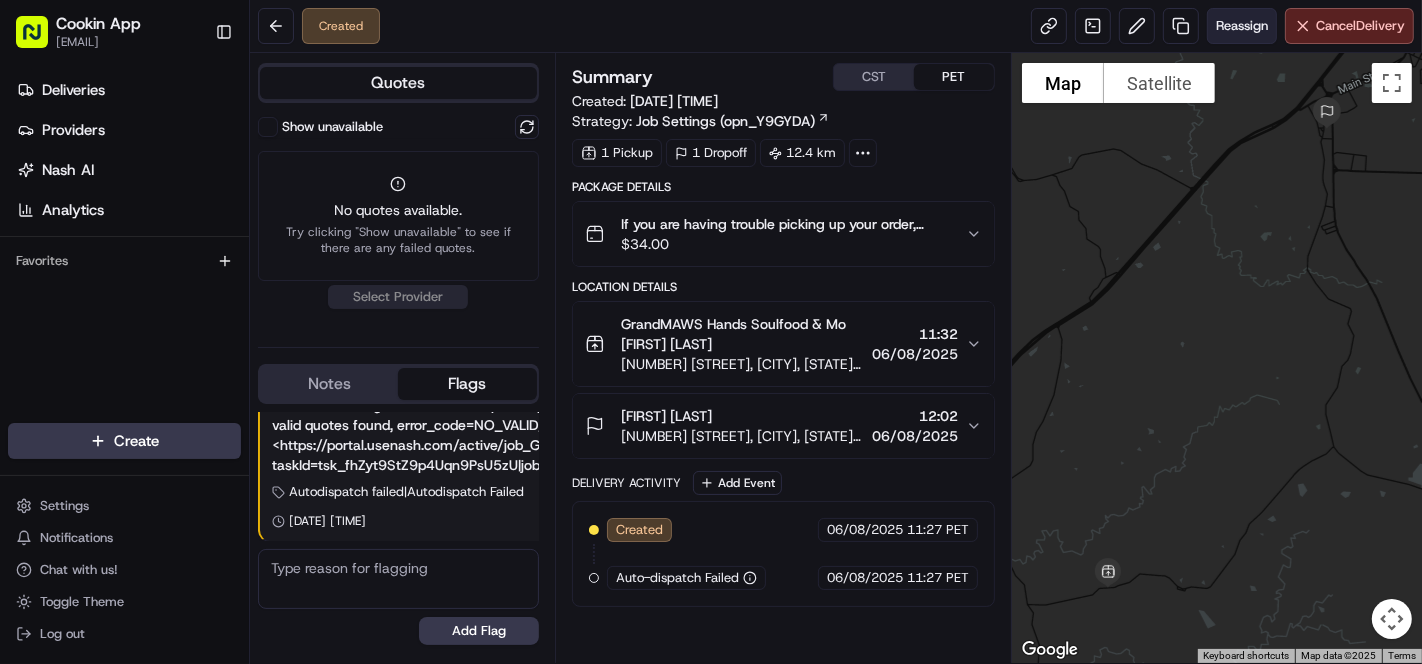 click on "Reassign" at bounding box center [1242, 26] 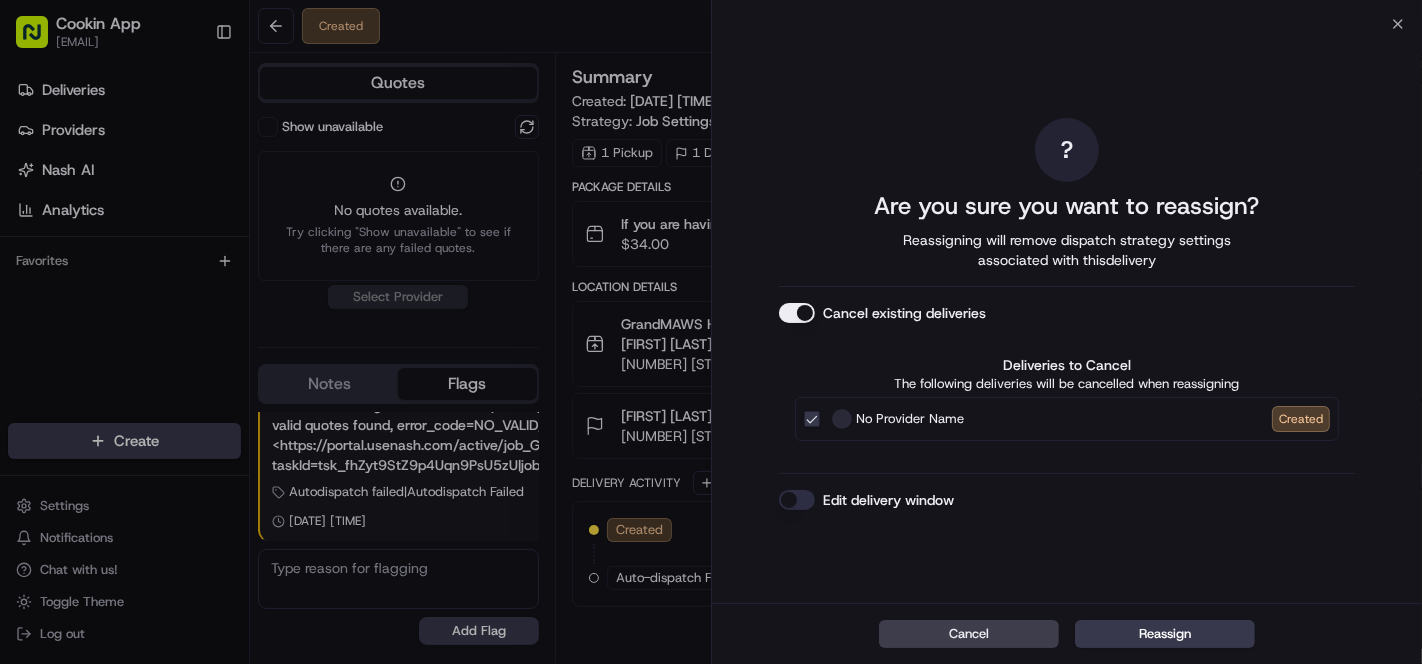 click on "Cancel existing deliveries" at bounding box center (797, 313) 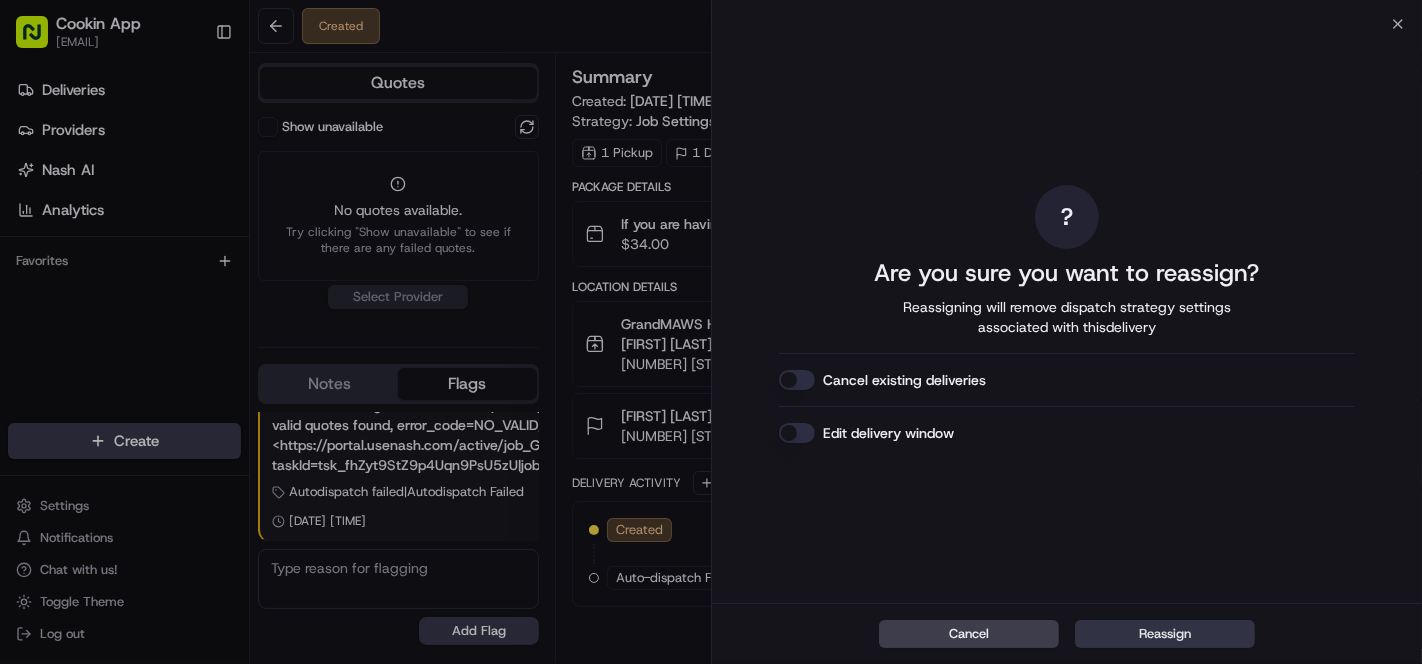 click on "Reassign" at bounding box center (1165, 634) 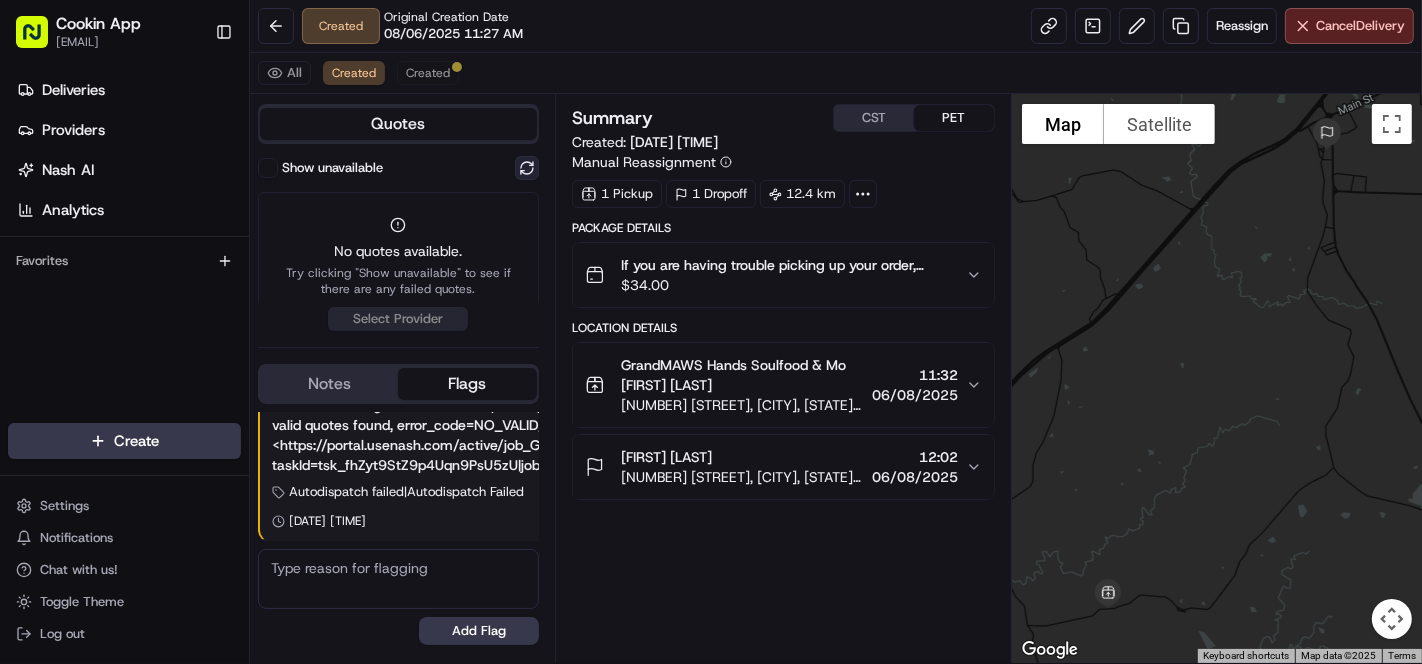click at bounding box center [527, 168] 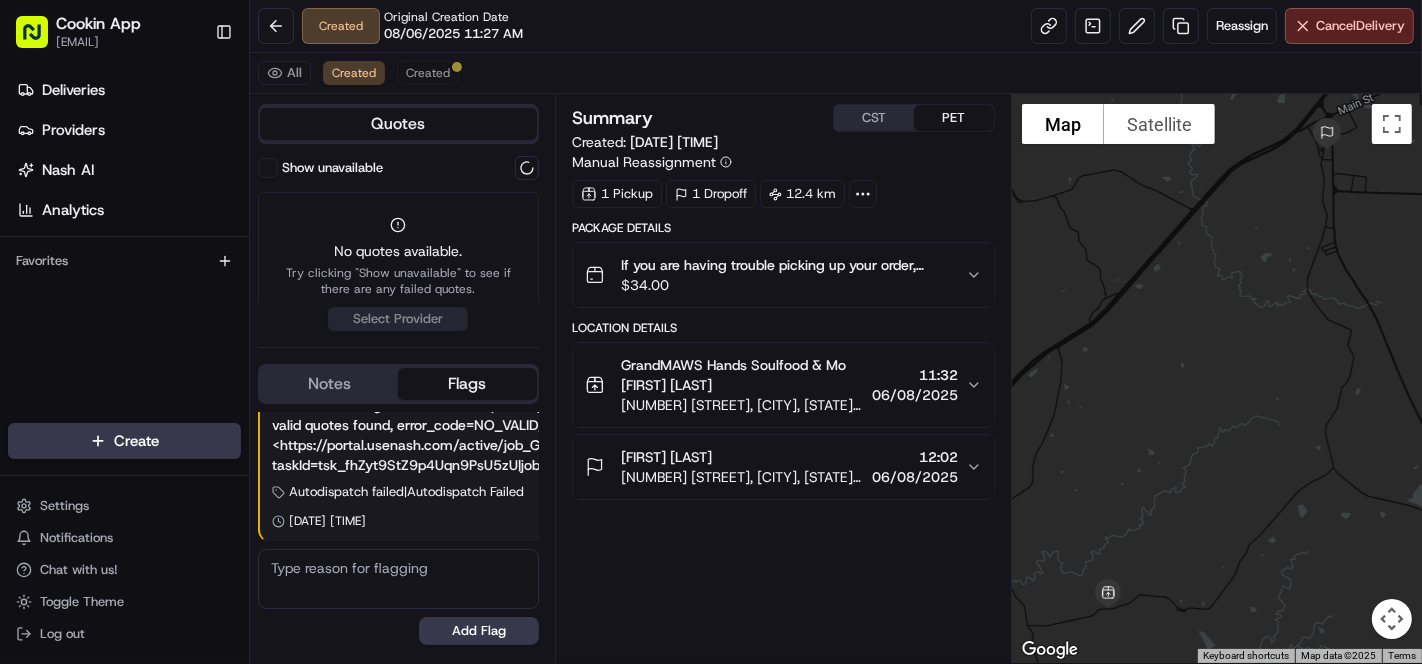 click on "Show unavailable" at bounding box center (332, 168) 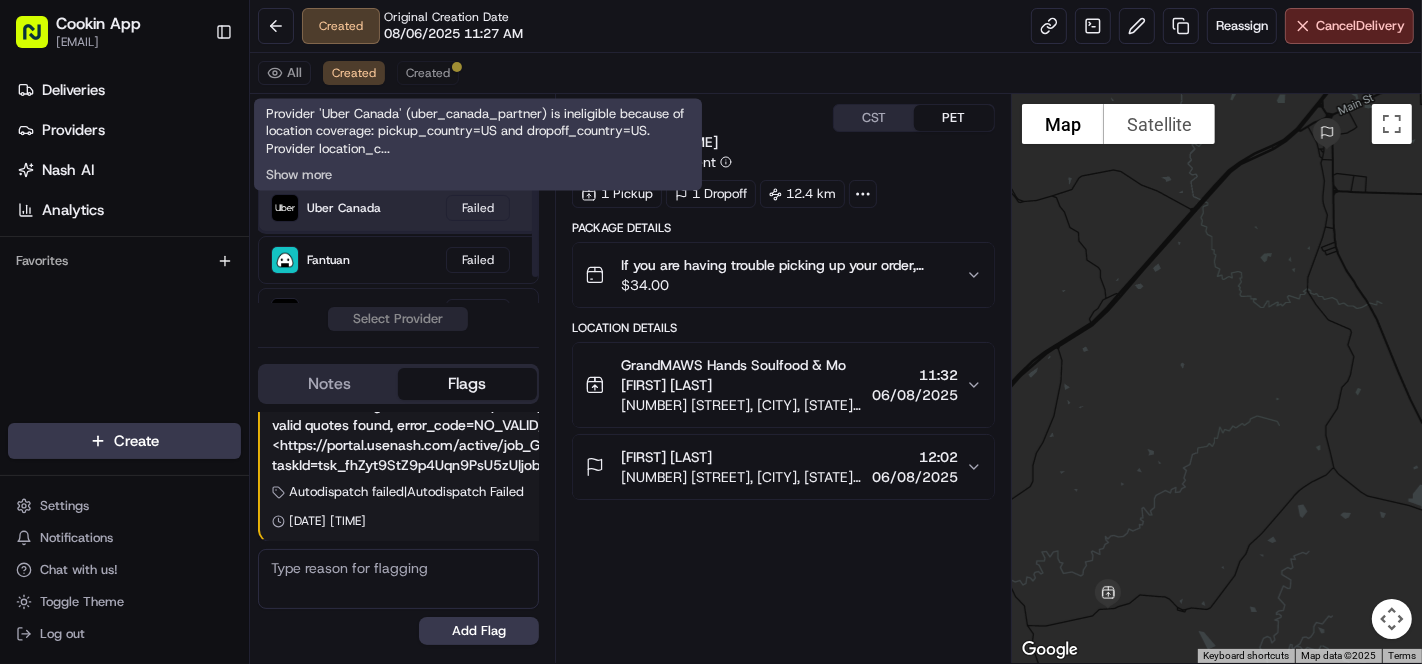 click on "Uber Canada Failed" at bounding box center [398, 208] 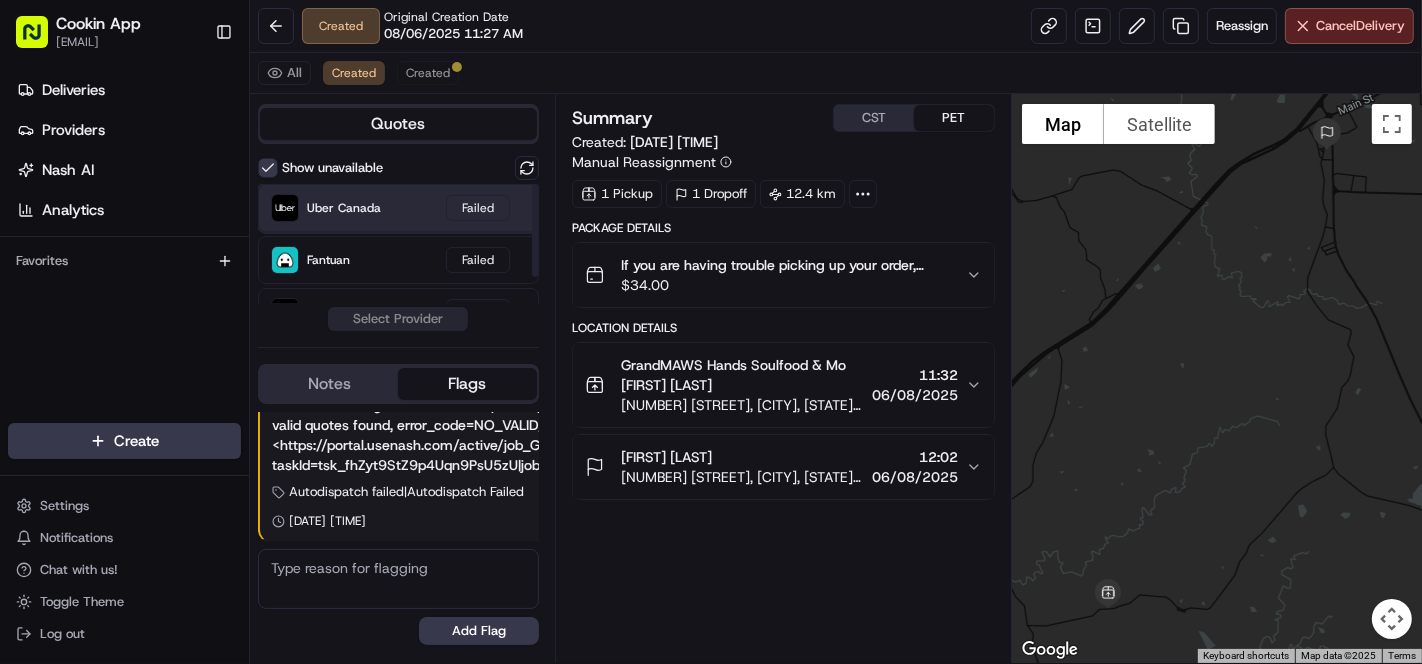 click on "Uber Canada Failed" at bounding box center (398, 208) 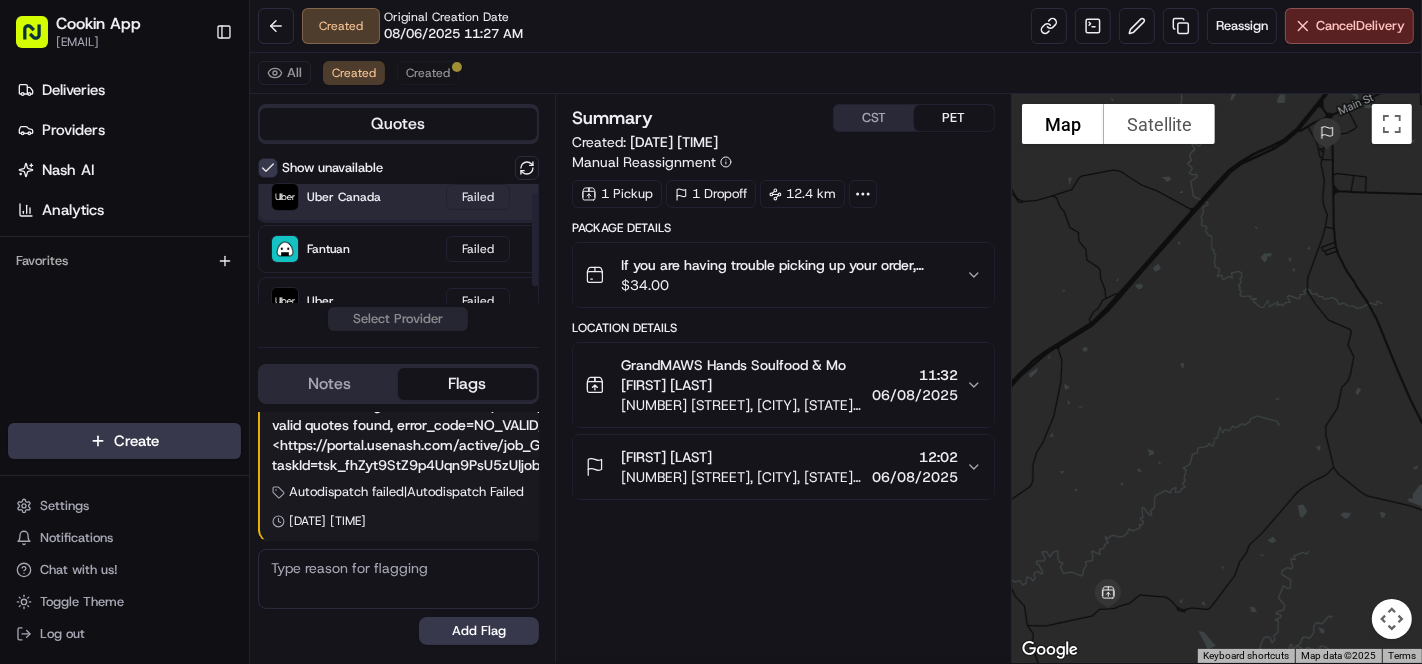 scroll, scrollTop: 0, scrollLeft: 0, axis: both 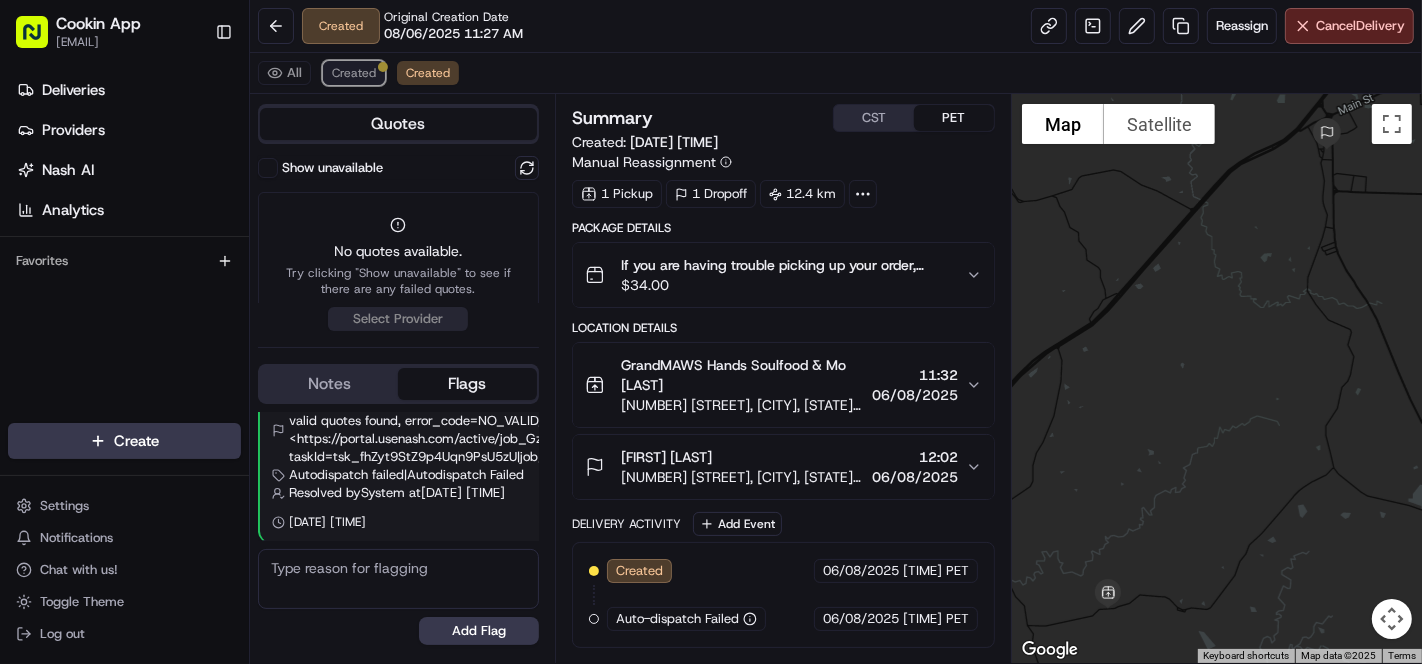 click on "Created" at bounding box center [354, 73] 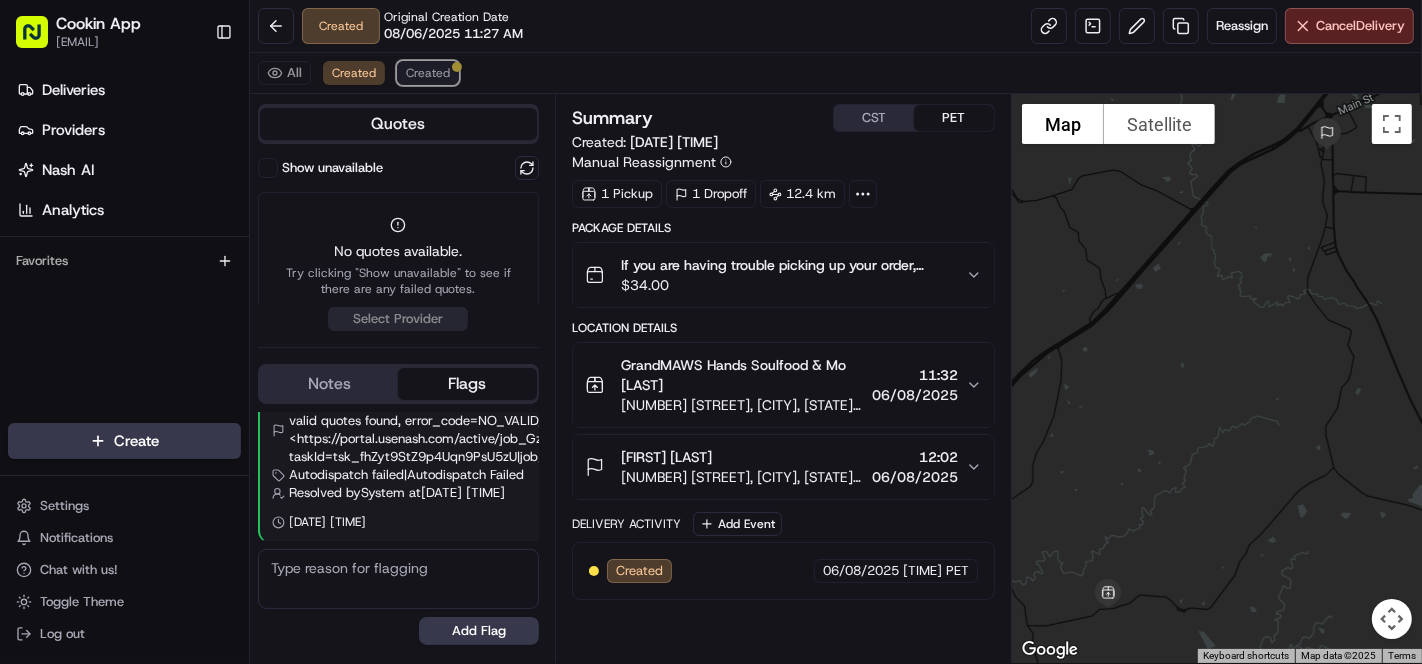 click on "Created" at bounding box center (428, 73) 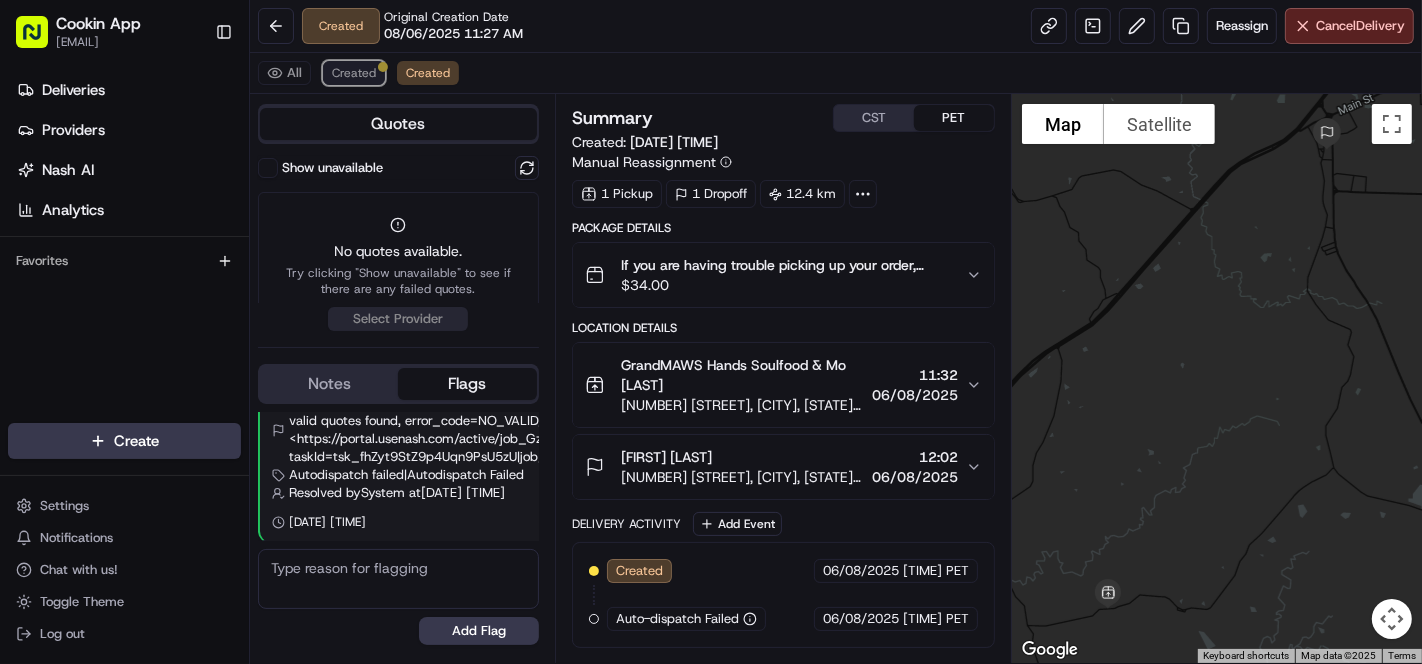 click on "Created" at bounding box center [354, 73] 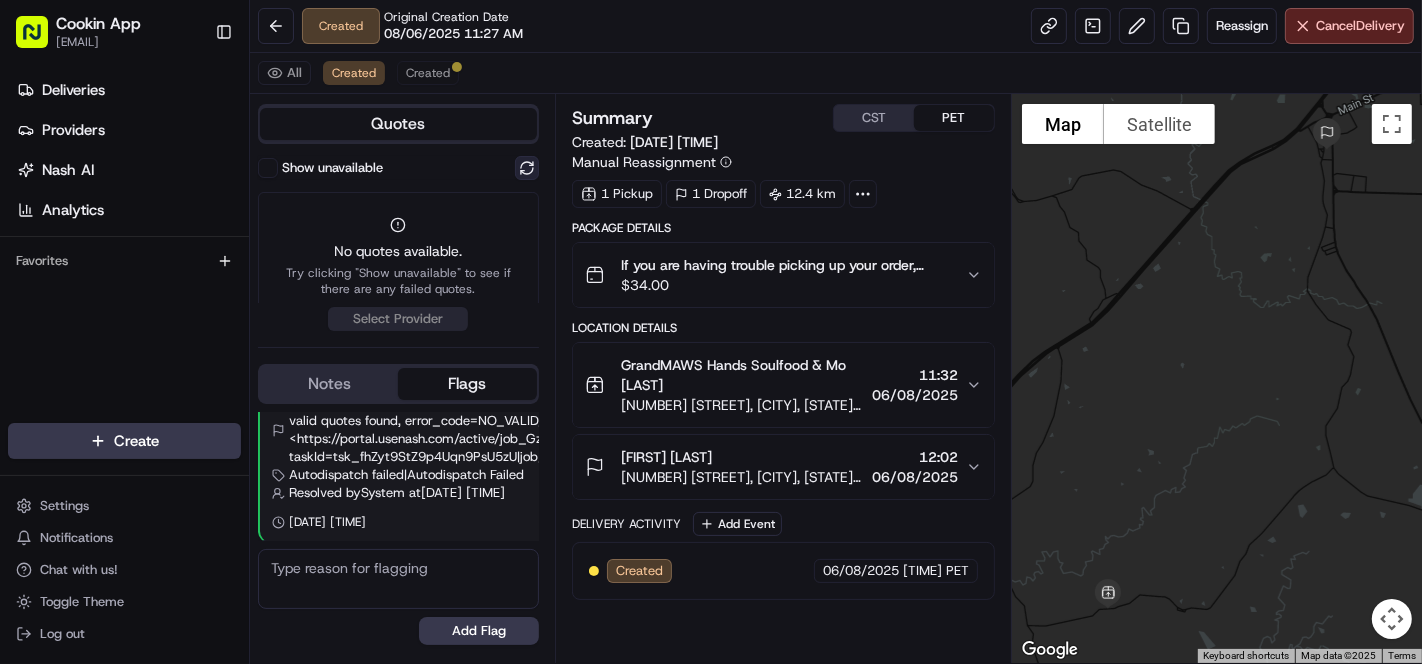 click at bounding box center (527, 168) 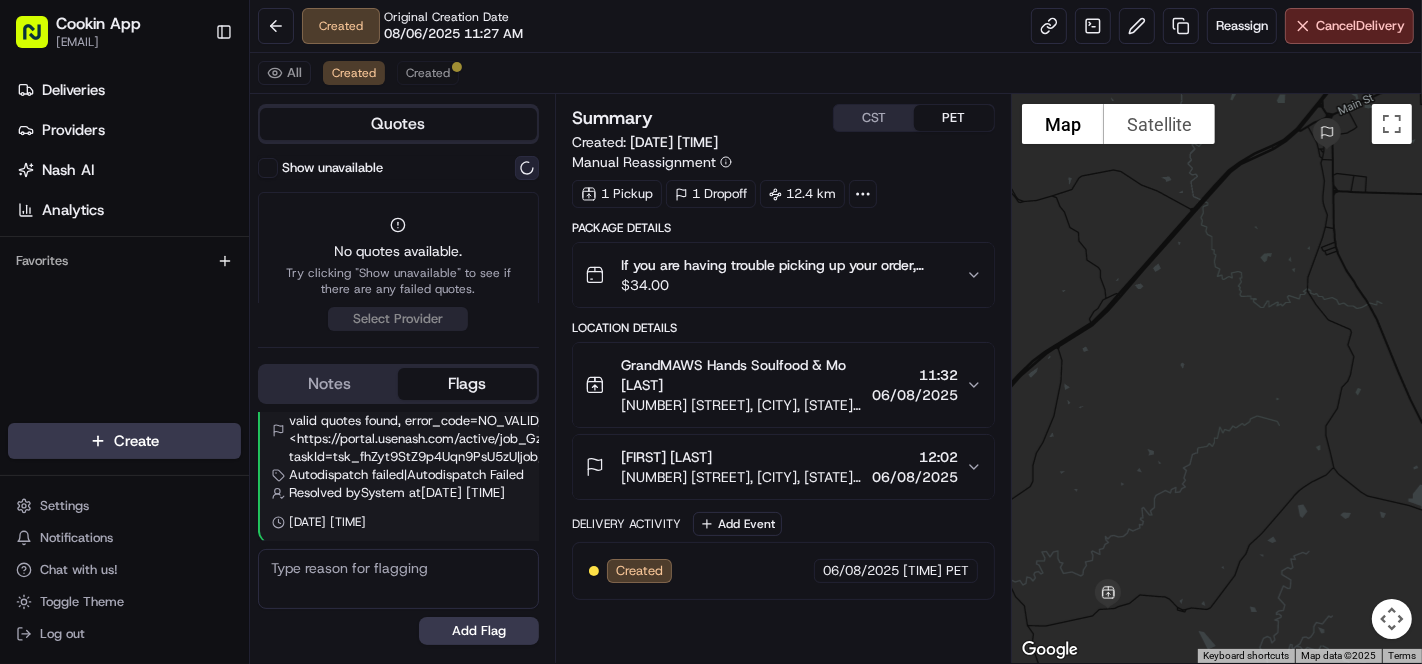 click at bounding box center (527, 168) 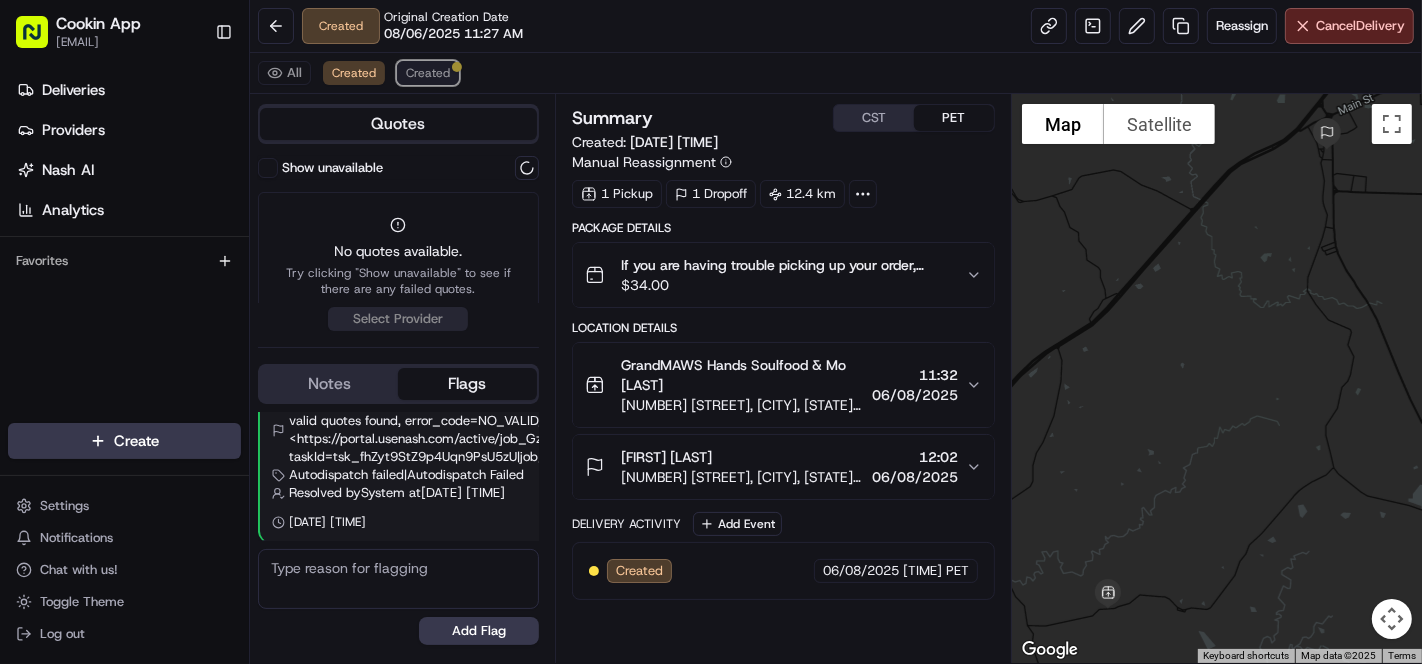 click on "Created" at bounding box center (428, 73) 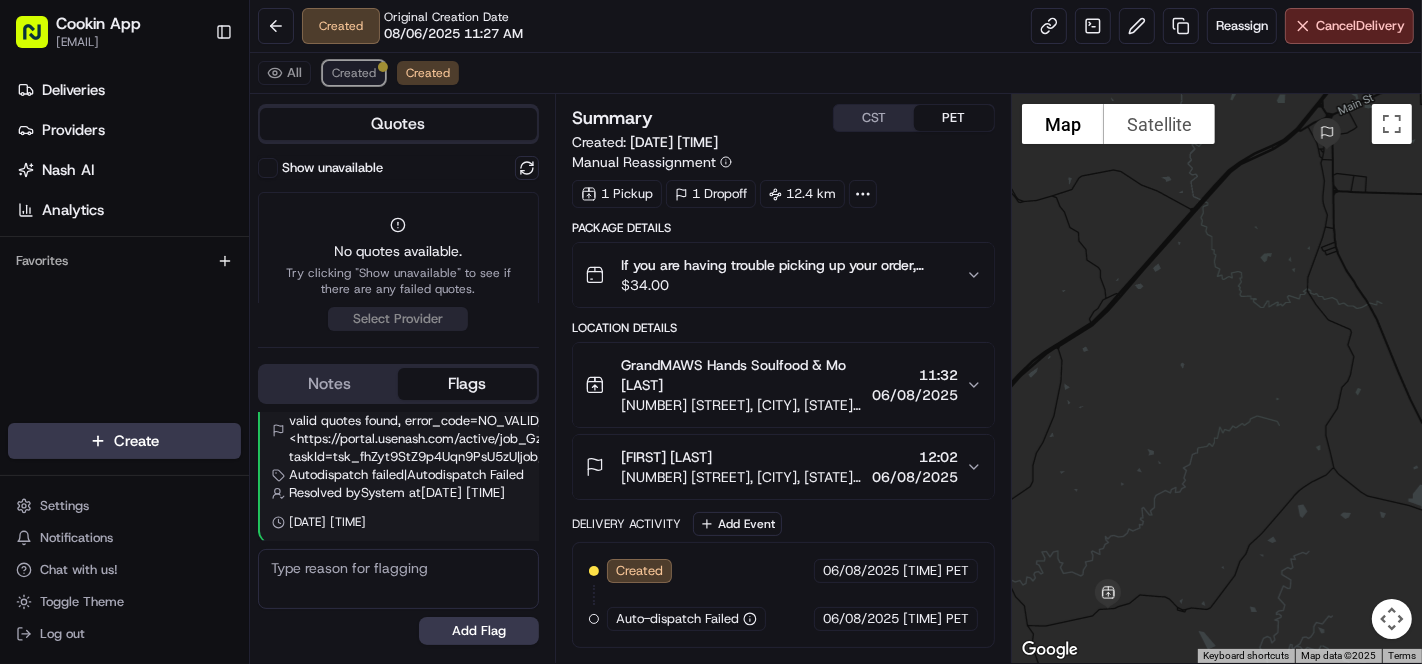 click on "Created" at bounding box center [354, 73] 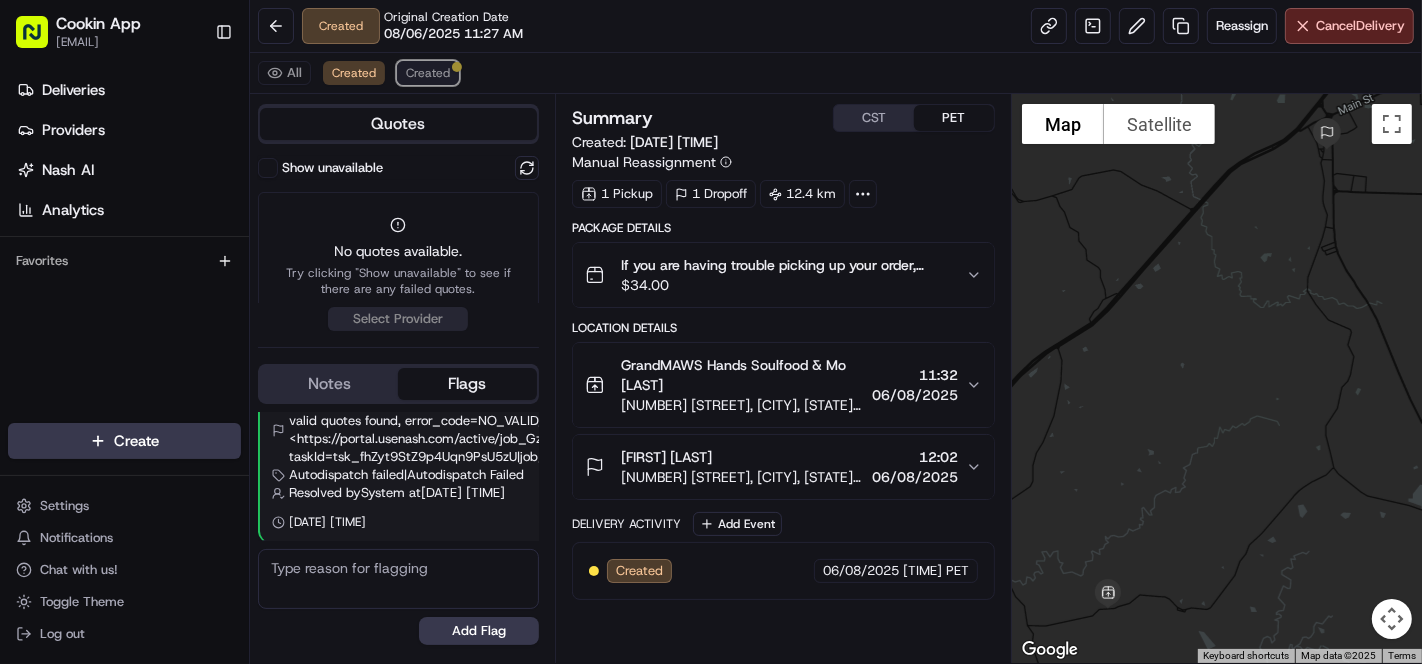 click on "Created" at bounding box center [428, 73] 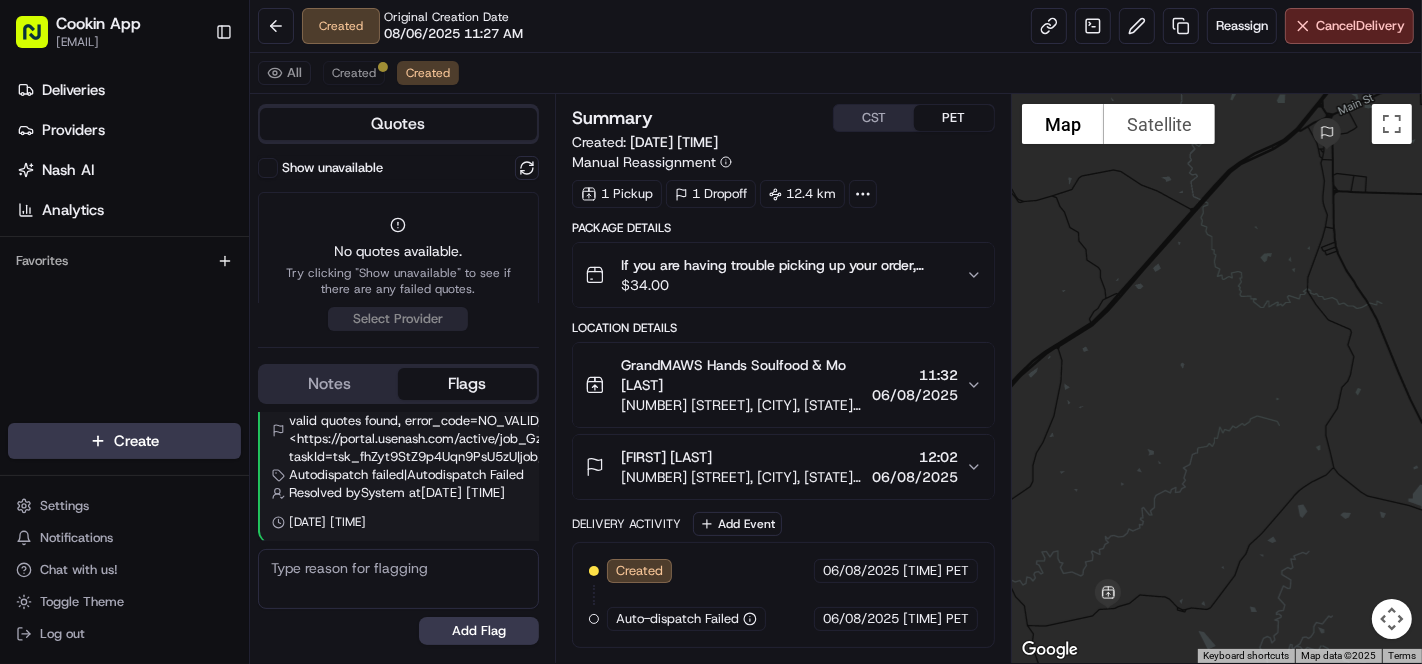 click on "[FIRST] [LAST]" at bounding box center (742, 457) 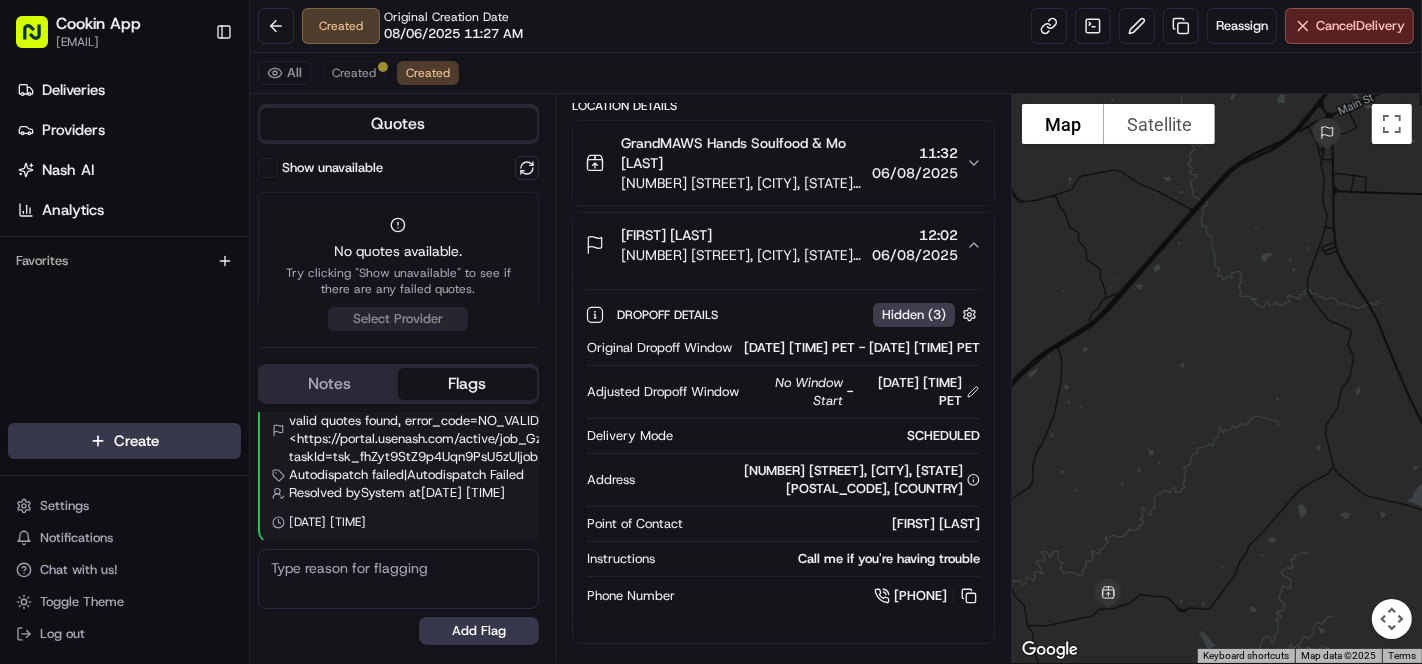 scroll, scrollTop: 111, scrollLeft: 0, axis: vertical 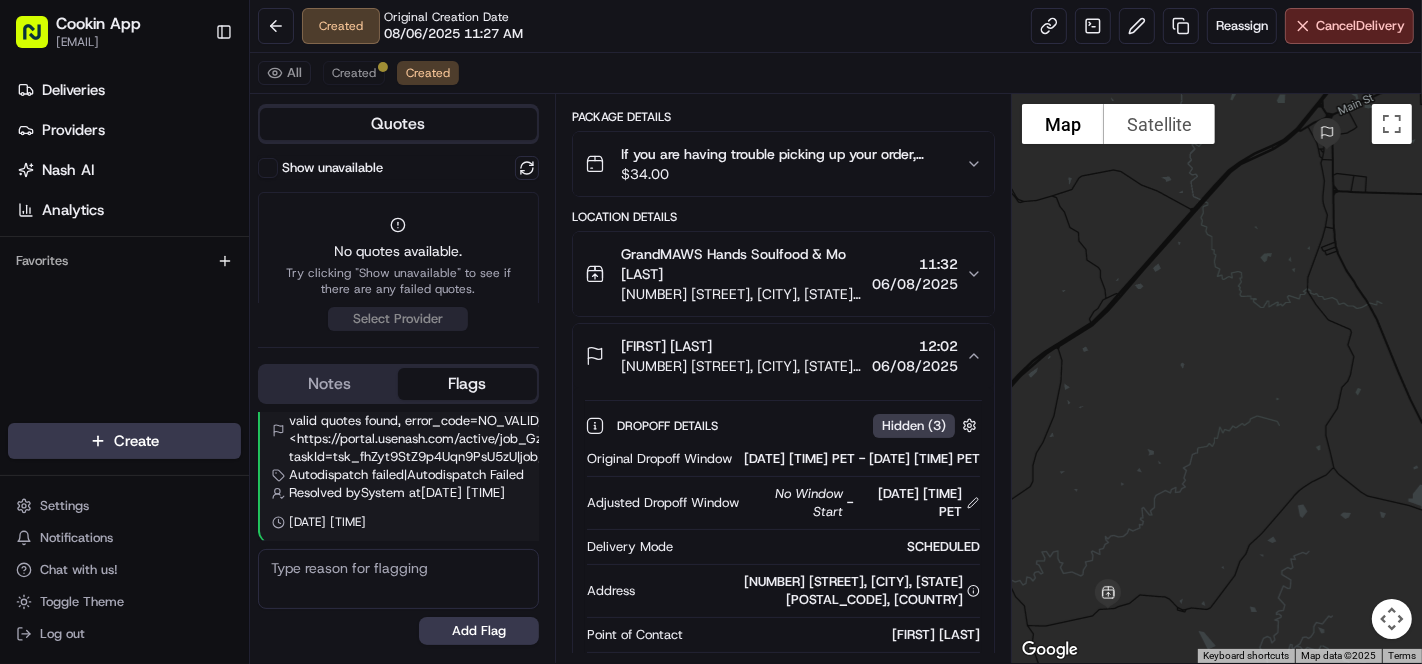 click on "12:02" at bounding box center (915, 346) 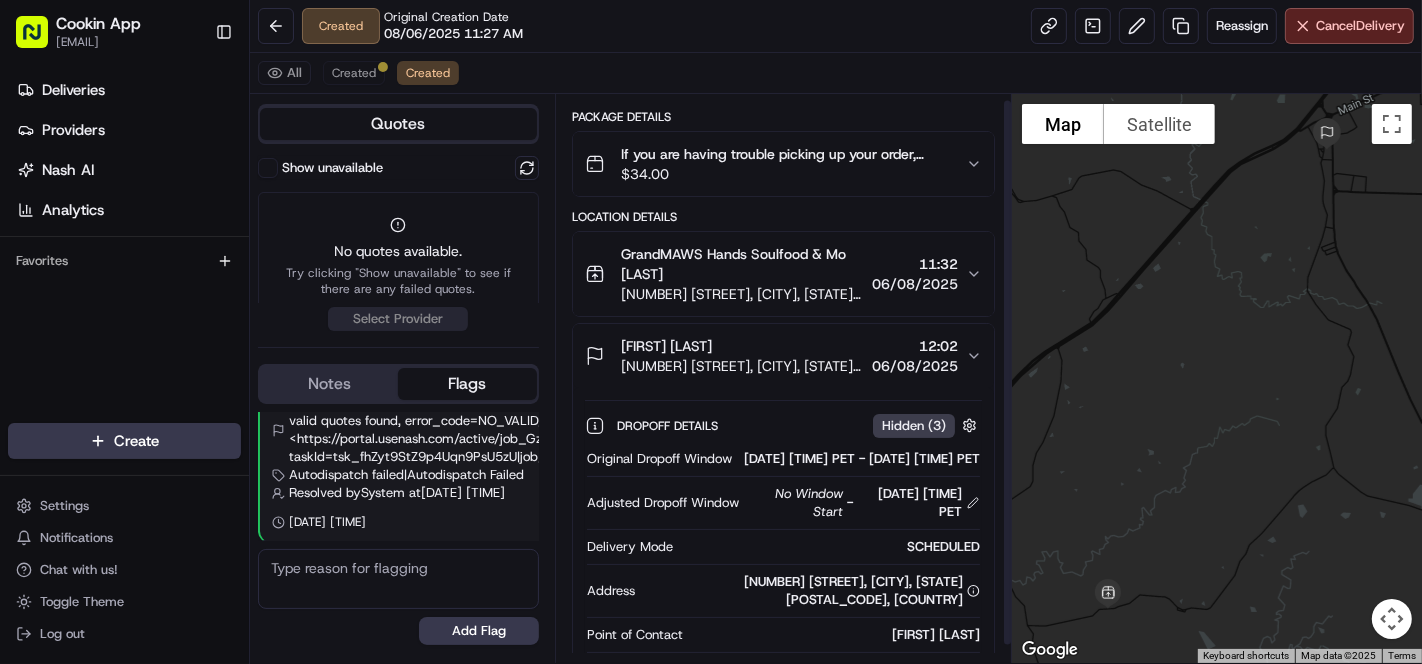 scroll, scrollTop: 0, scrollLeft: 0, axis: both 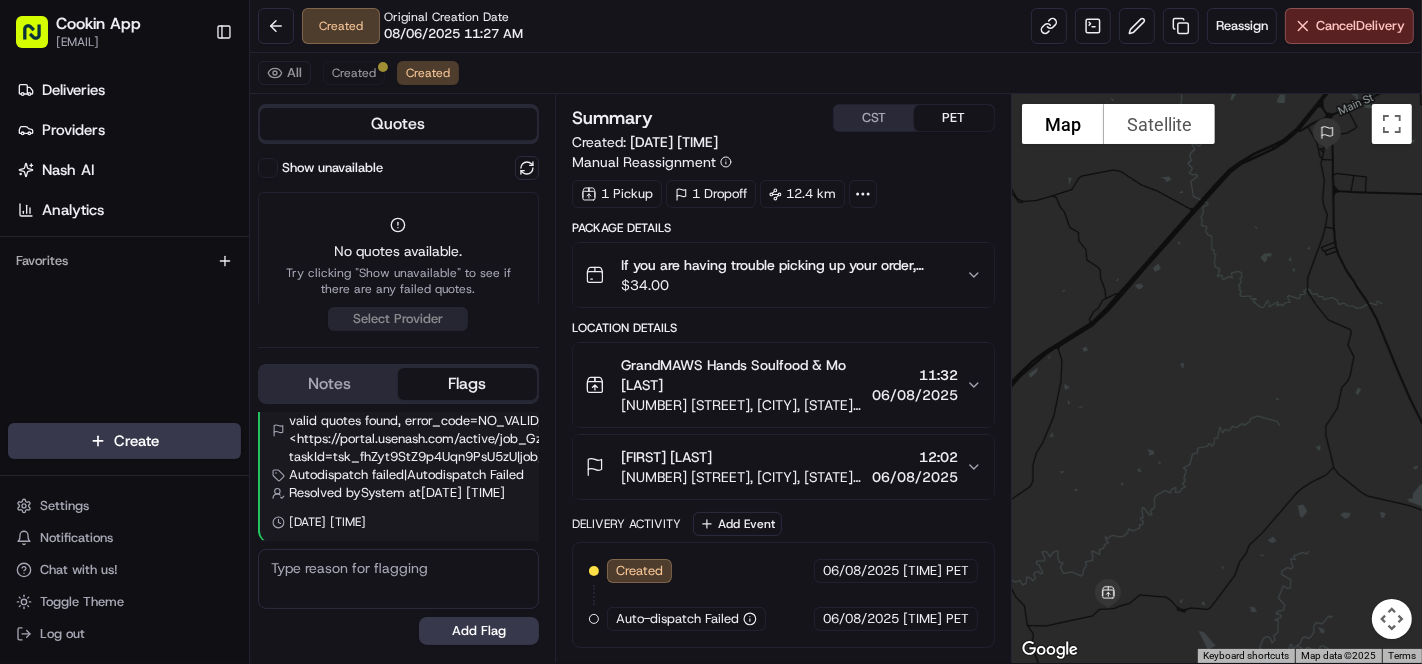 click on "[FIRST] [LAST]" at bounding box center (742, 457) 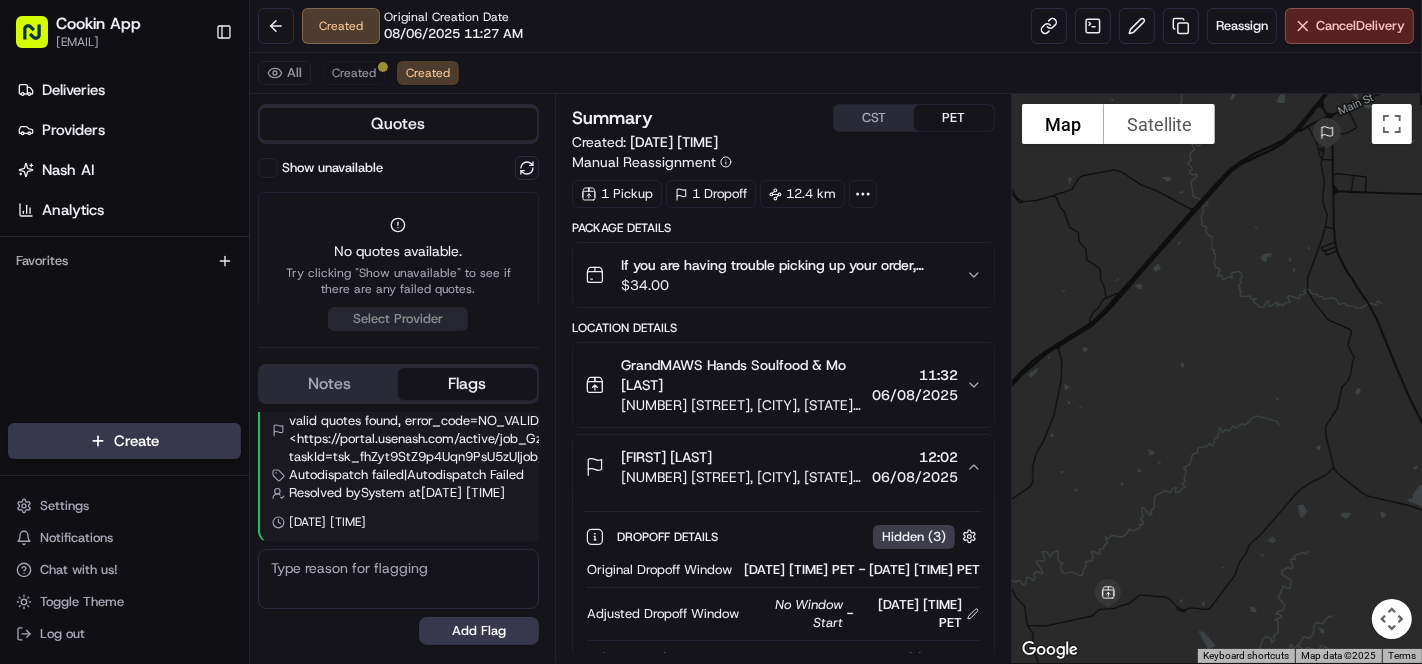 scroll, scrollTop: 222, scrollLeft: 0, axis: vertical 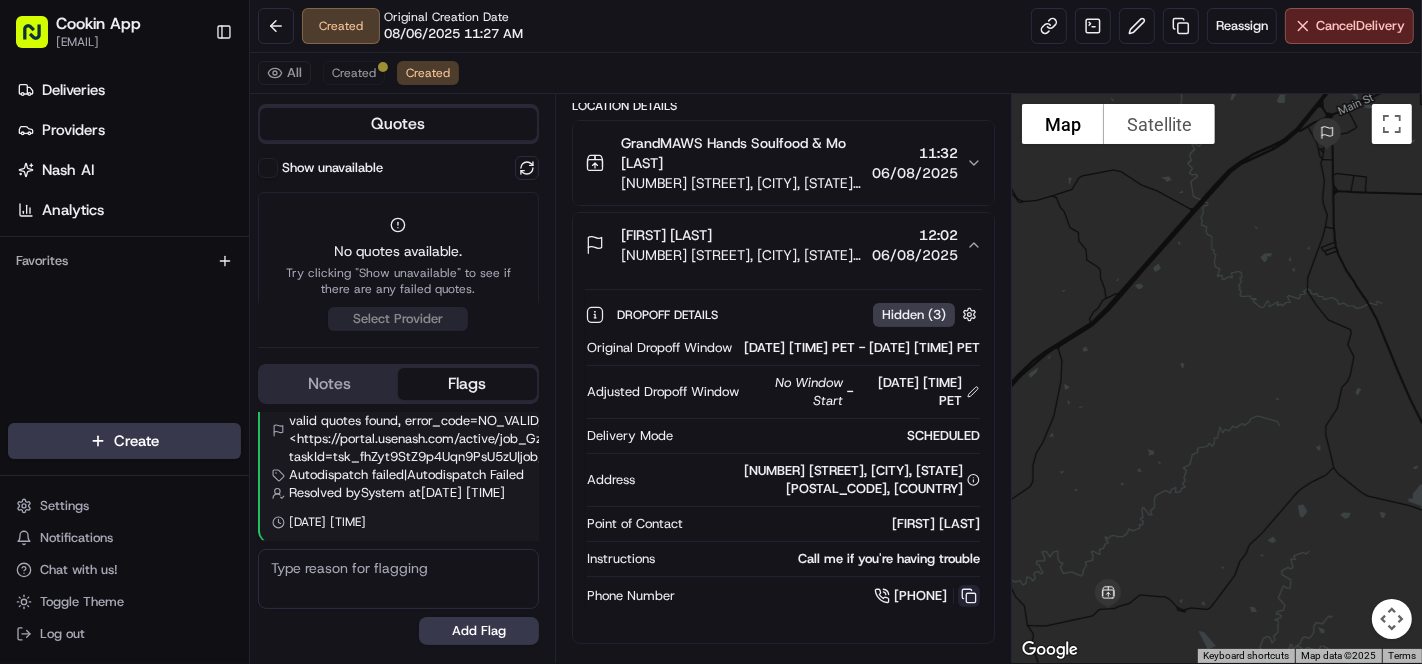 click at bounding box center [969, 596] 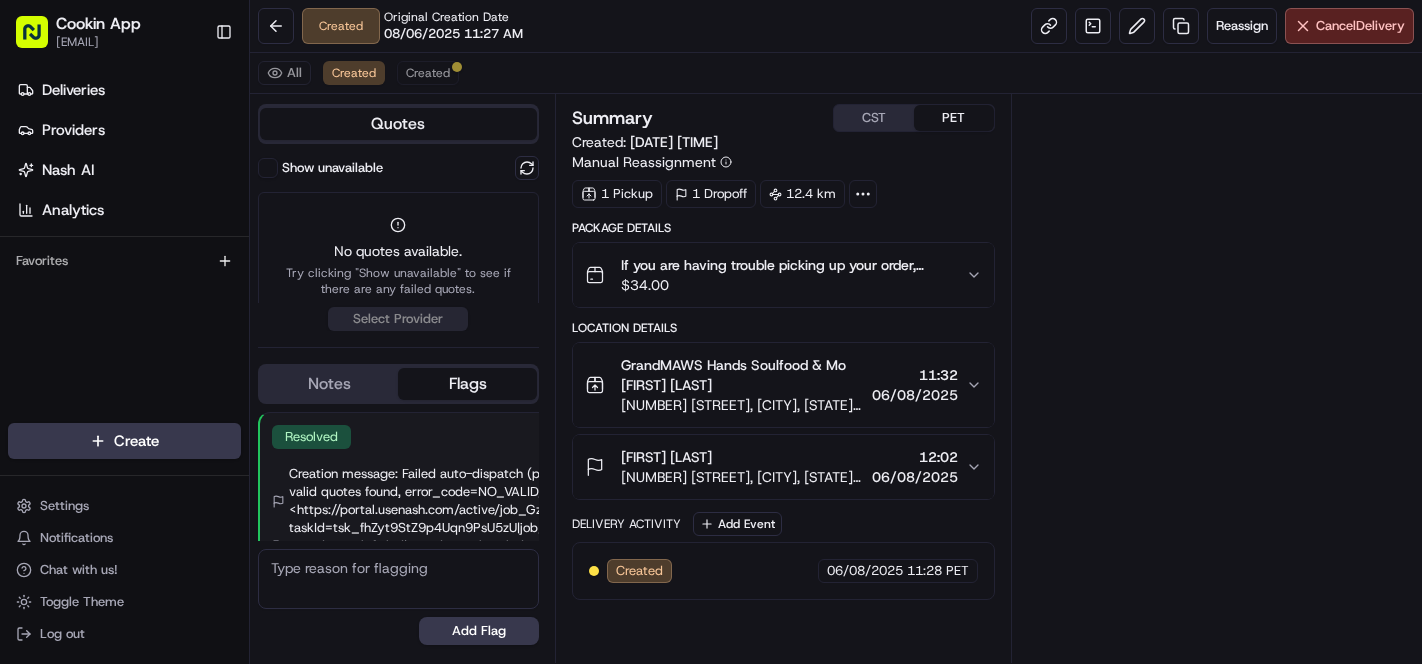 scroll, scrollTop: 0, scrollLeft: 0, axis: both 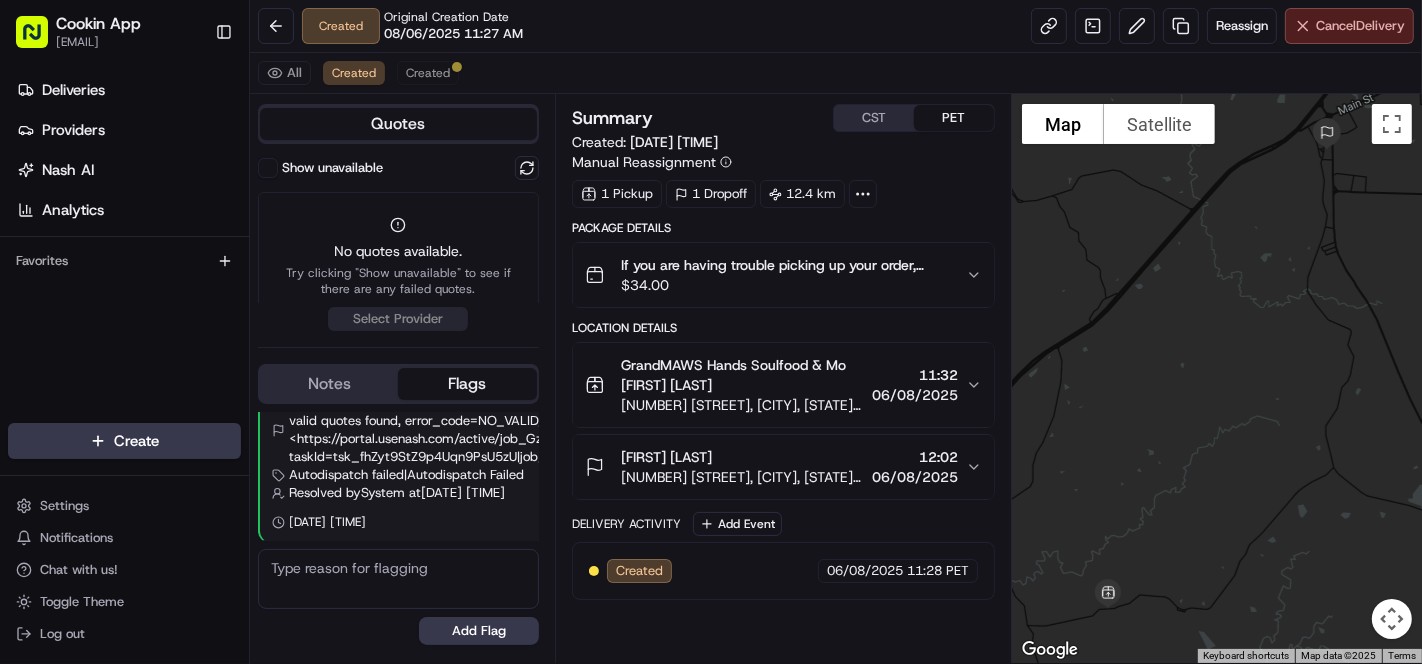 click on "Cancel  Delivery" at bounding box center (1360, 26) 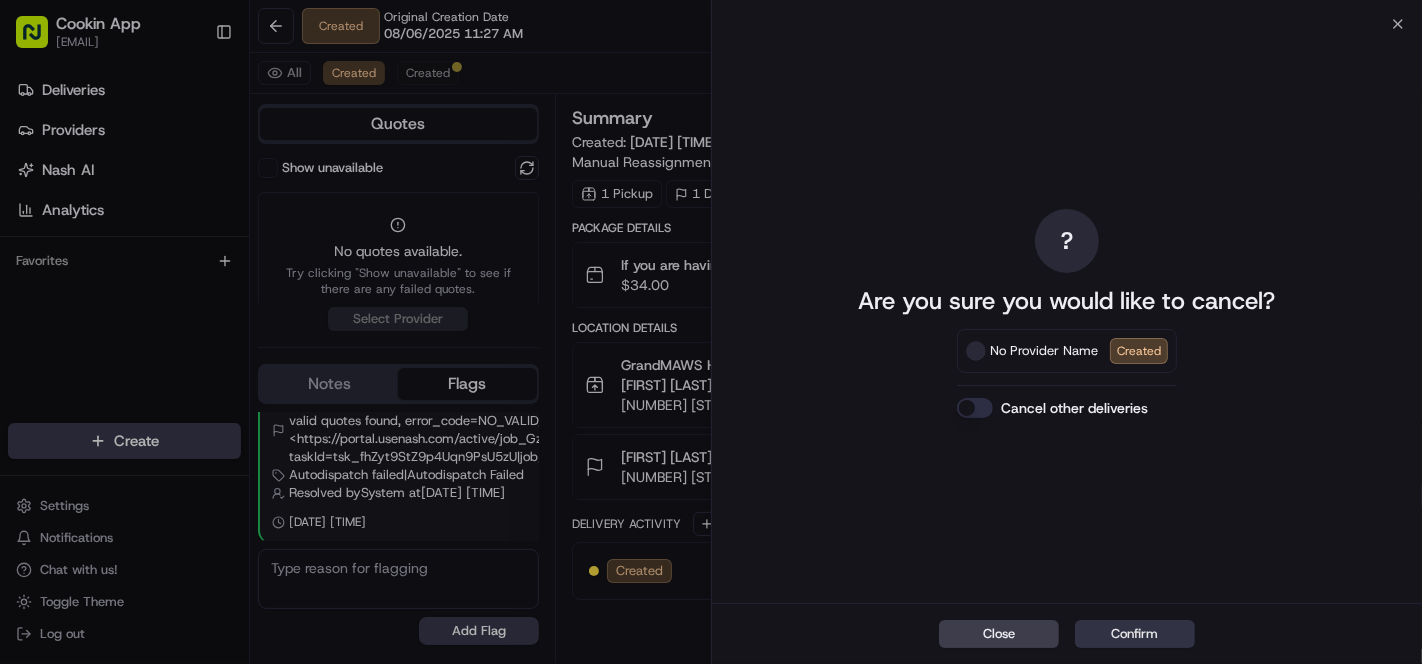 click on "Confirm" at bounding box center (1135, 634) 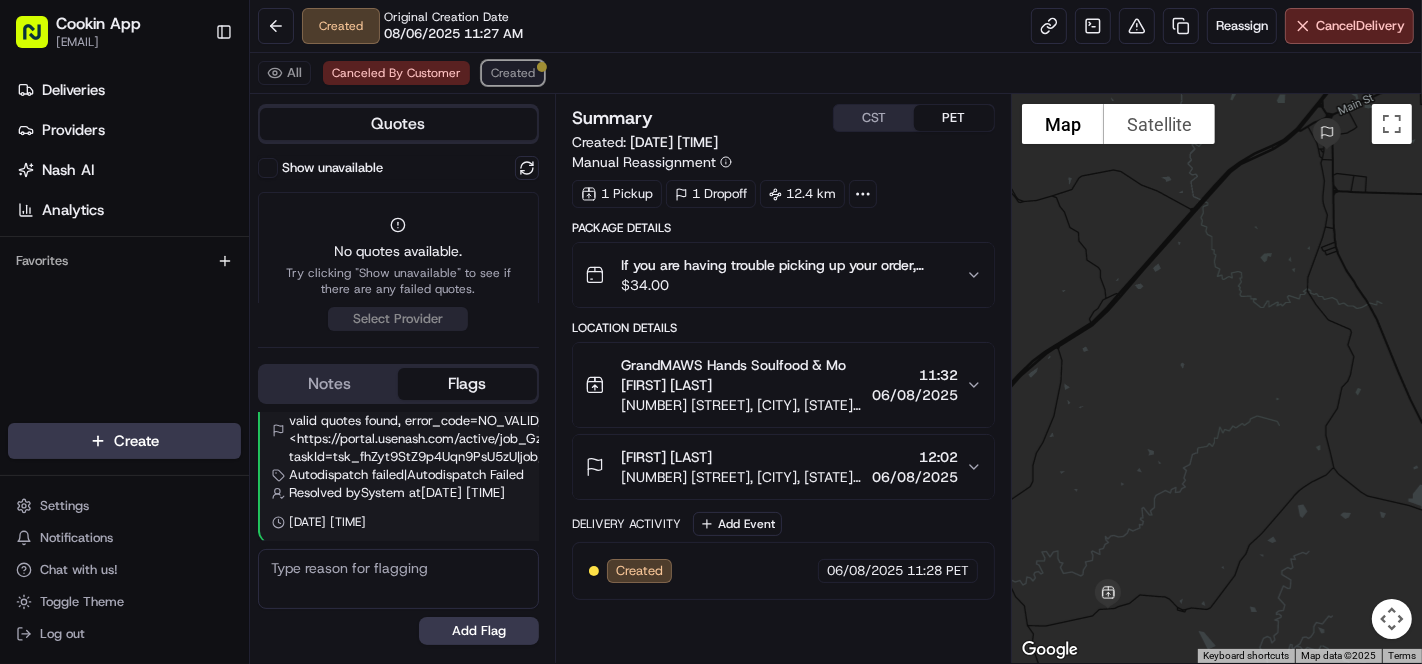click on "Created" at bounding box center [513, 73] 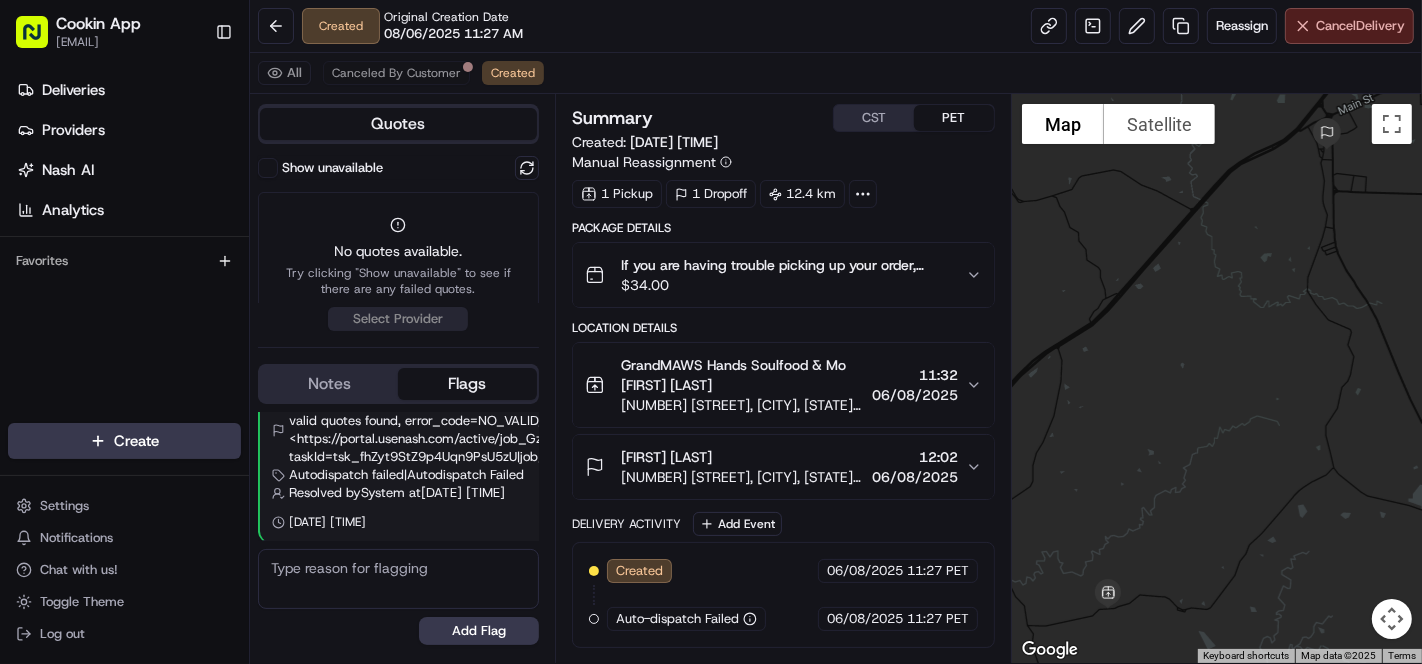click on "Cancel  Delivery" at bounding box center [1360, 26] 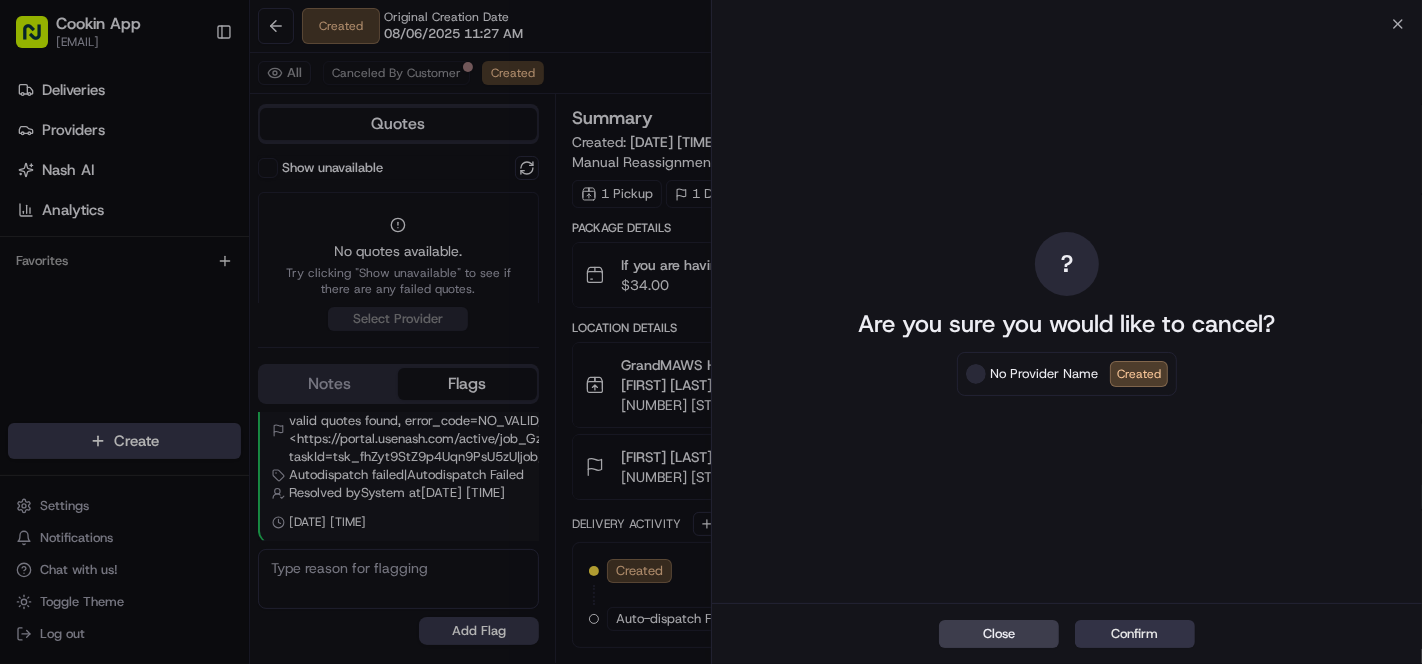 click on "Confirm" at bounding box center (1135, 634) 